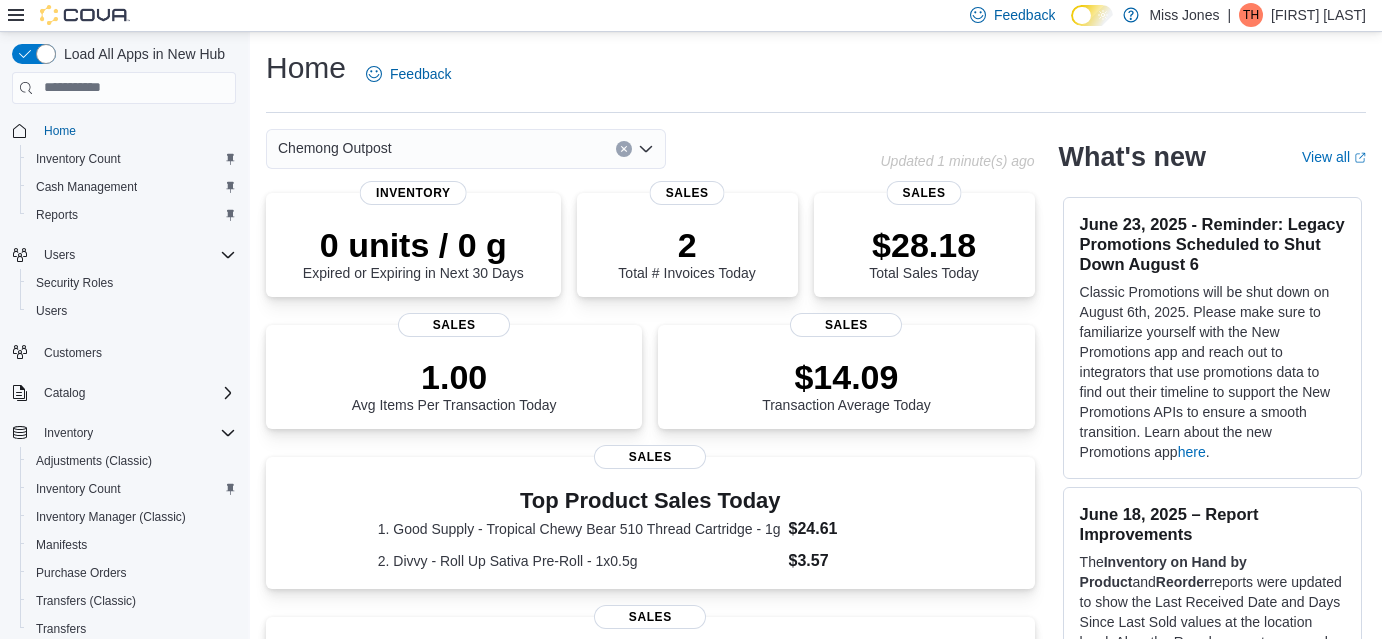 scroll, scrollTop: 0, scrollLeft: 0, axis: both 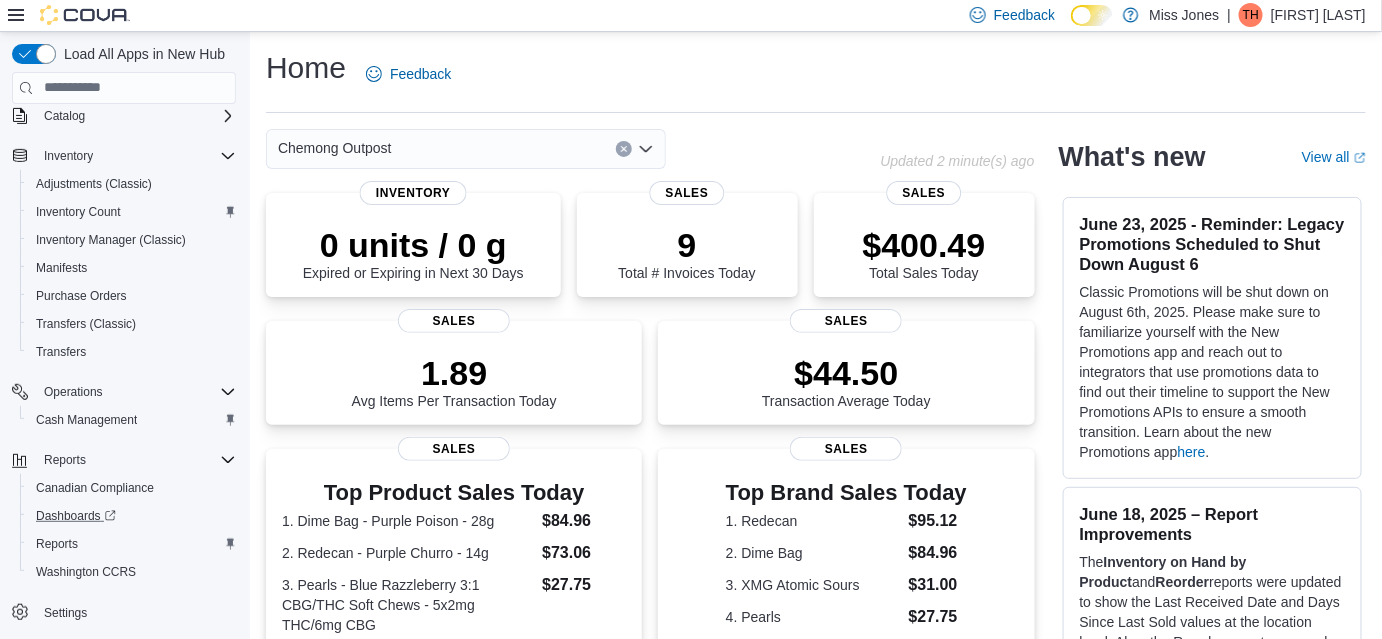click on "Dashboards" at bounding box center [132, 516] 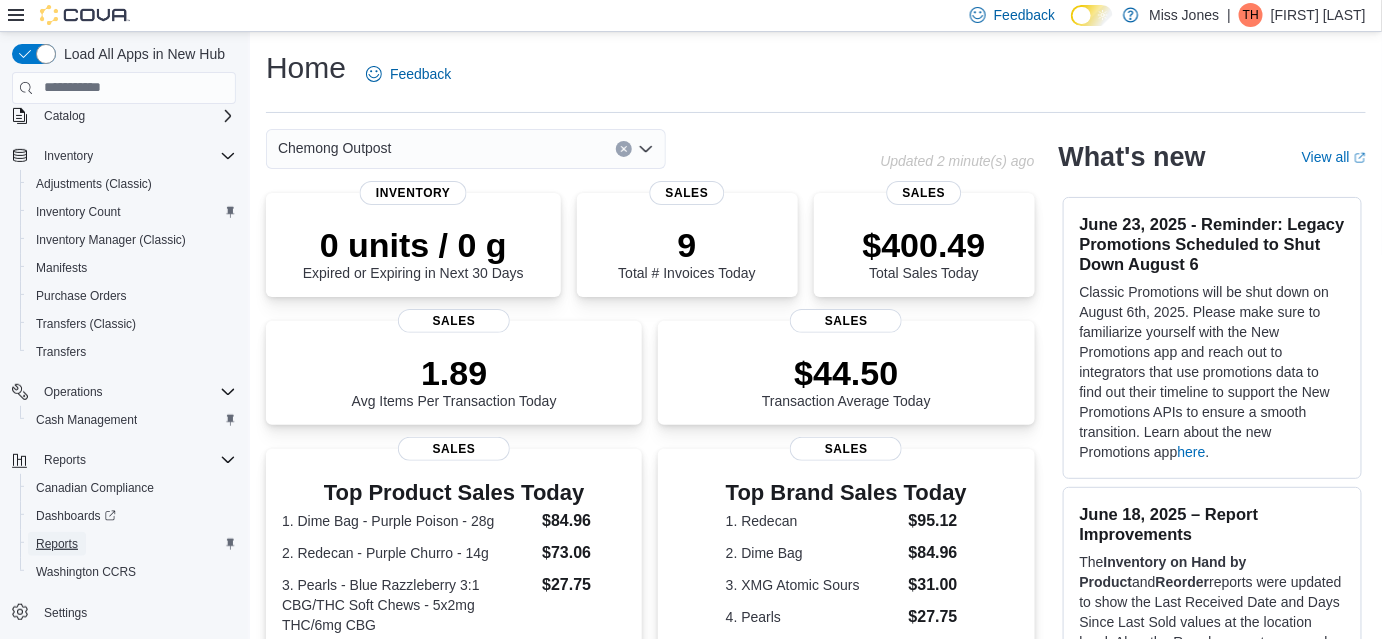 click on "Reports" at bounding box center (57, 544) 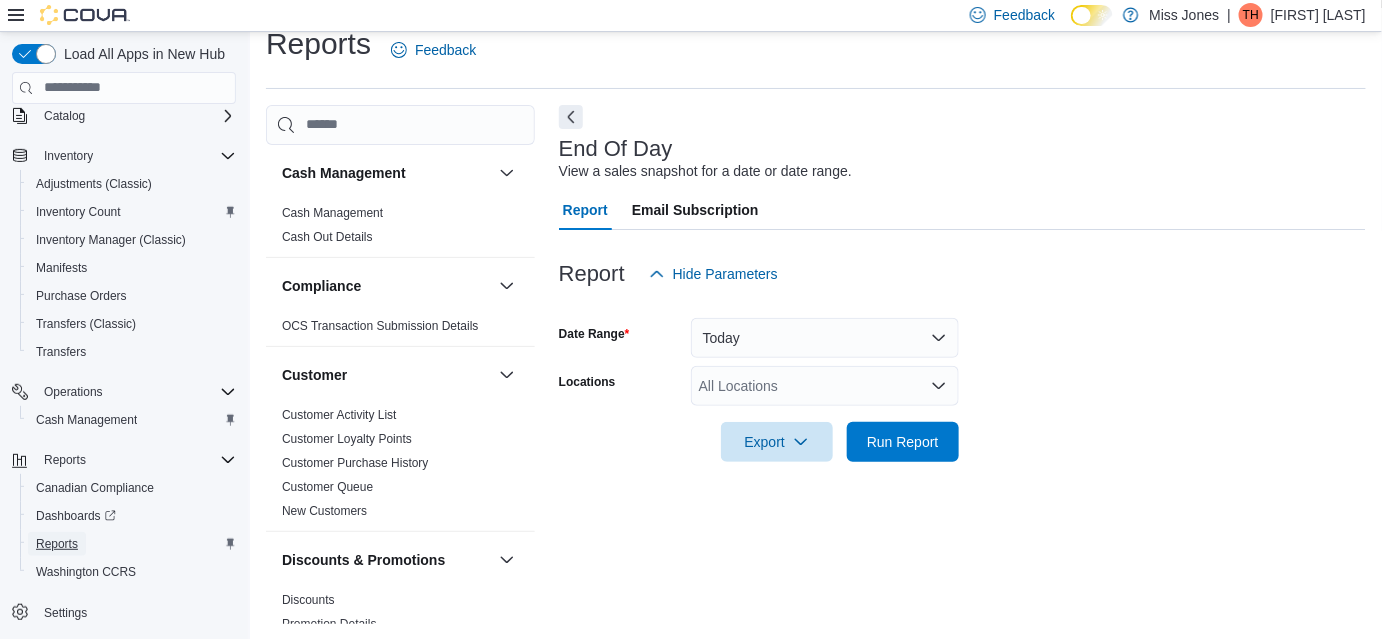 scroll, scrollTop: 25, scrollLeft: 0, axis: vertical 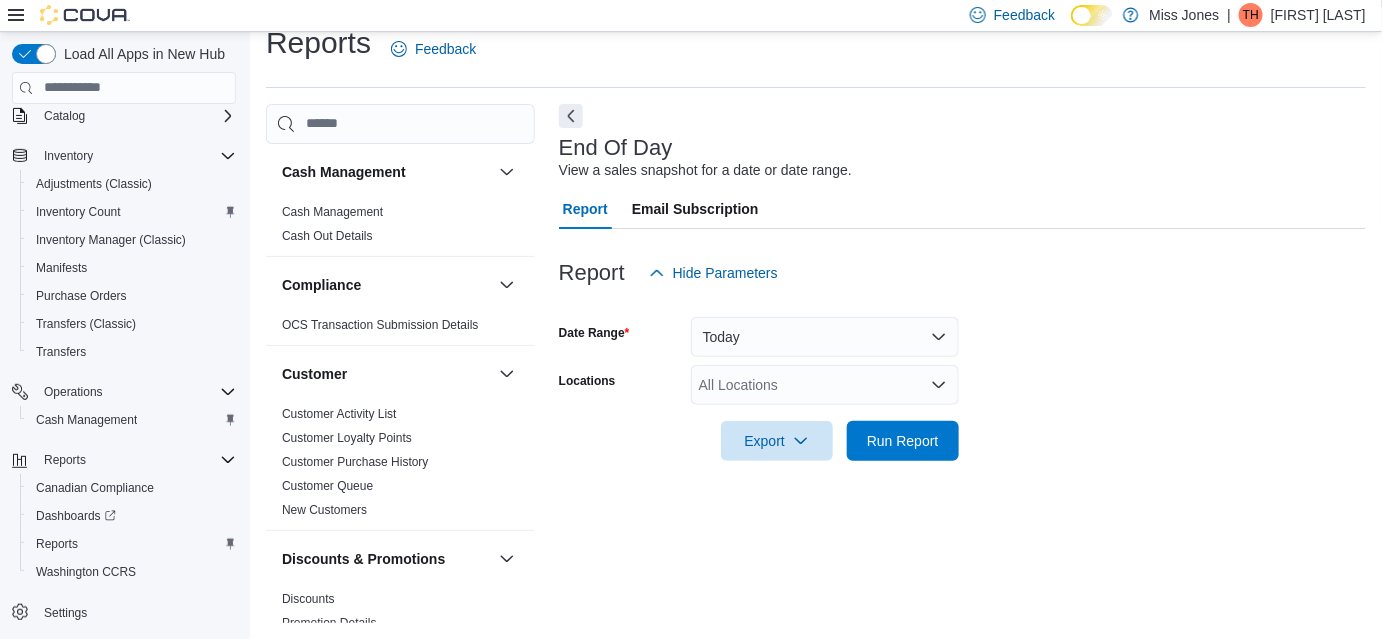 click at bounding box center [962, 305] 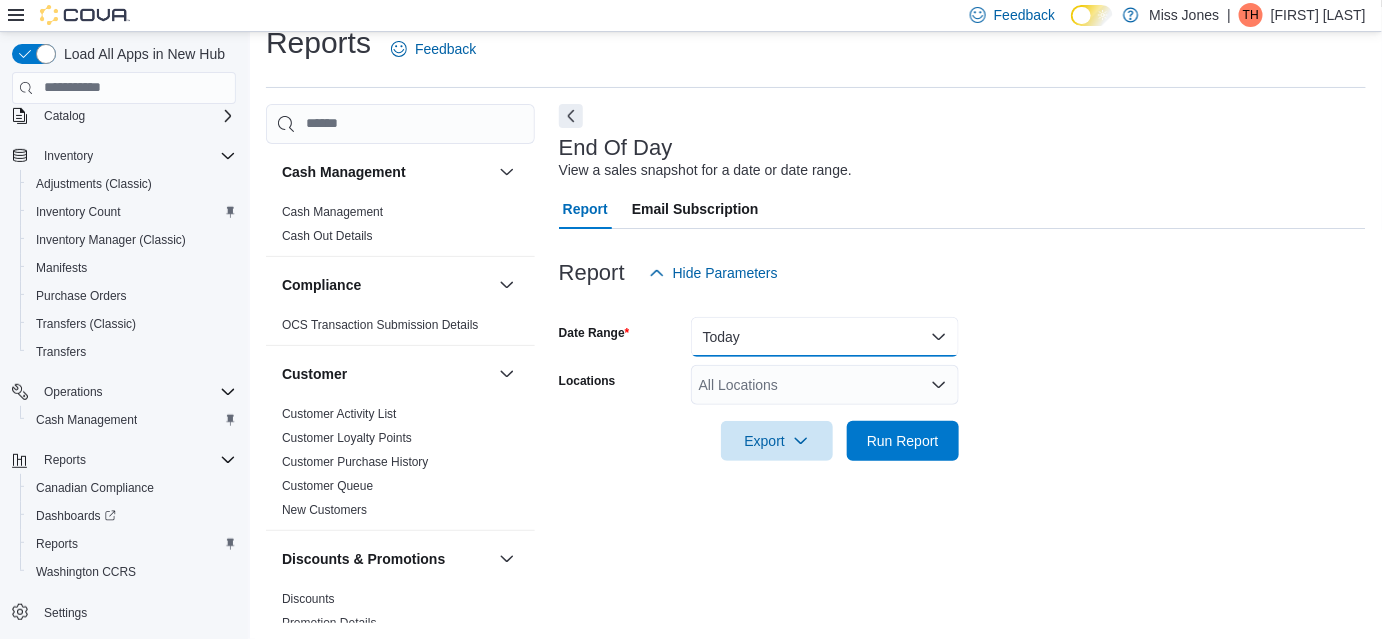 click on "Today" at bounding box center (825, 337) 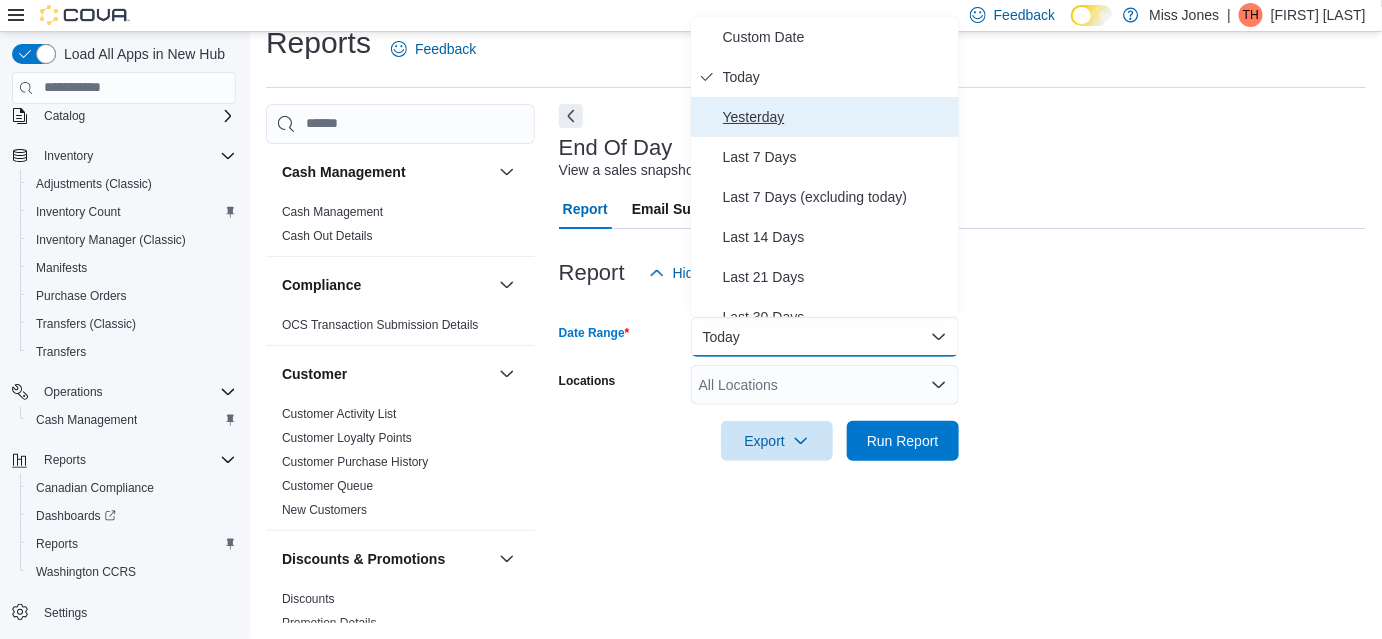 click on "Yesterday" at bounding box center [837, 117] 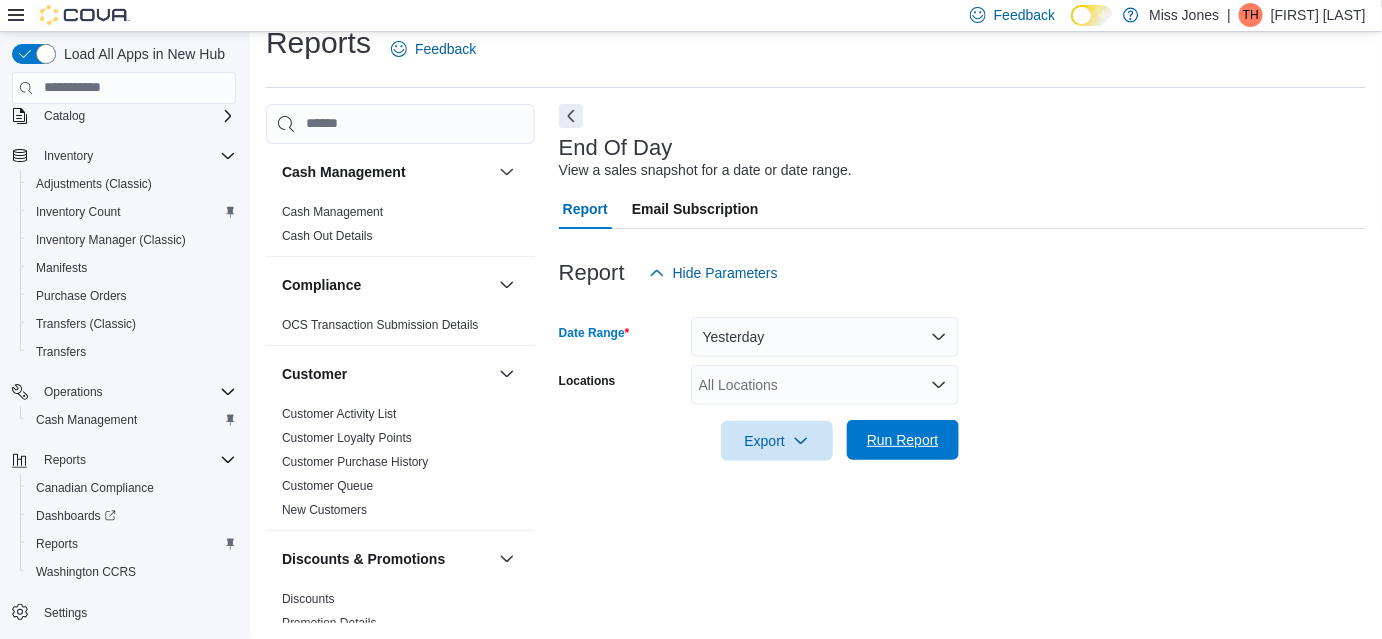 click on "Run Report" at bounding box center (903, 440) 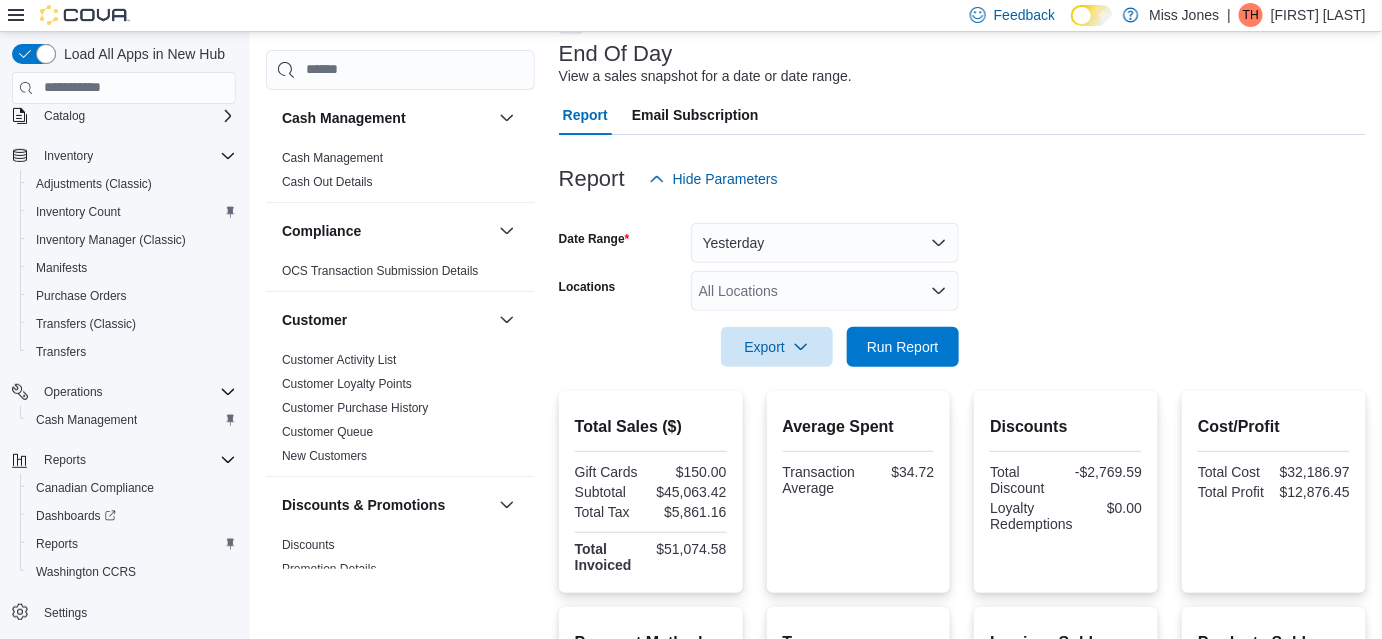 scroll, scrollTop: 116, scrollLeft: 0, axis: vertical 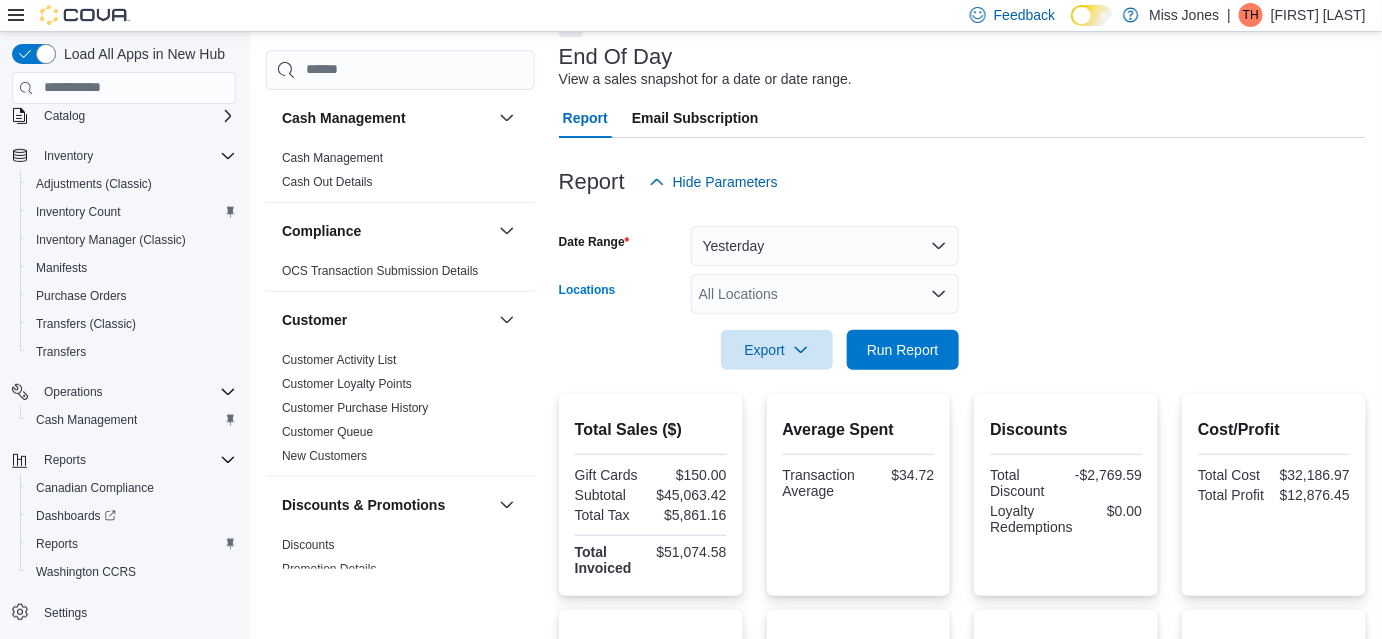 click on "All Locations" at bounding box center (825, 294) 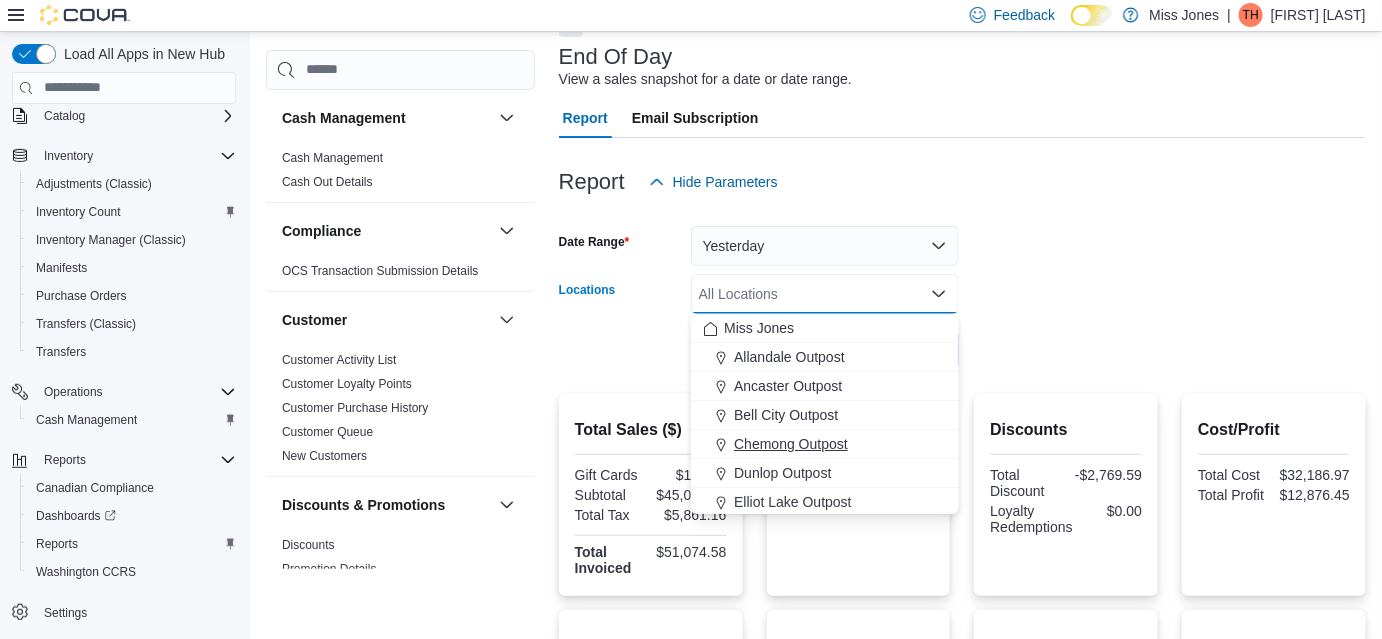 click on "Chemong Outpost" at bounding box center [825, 444] 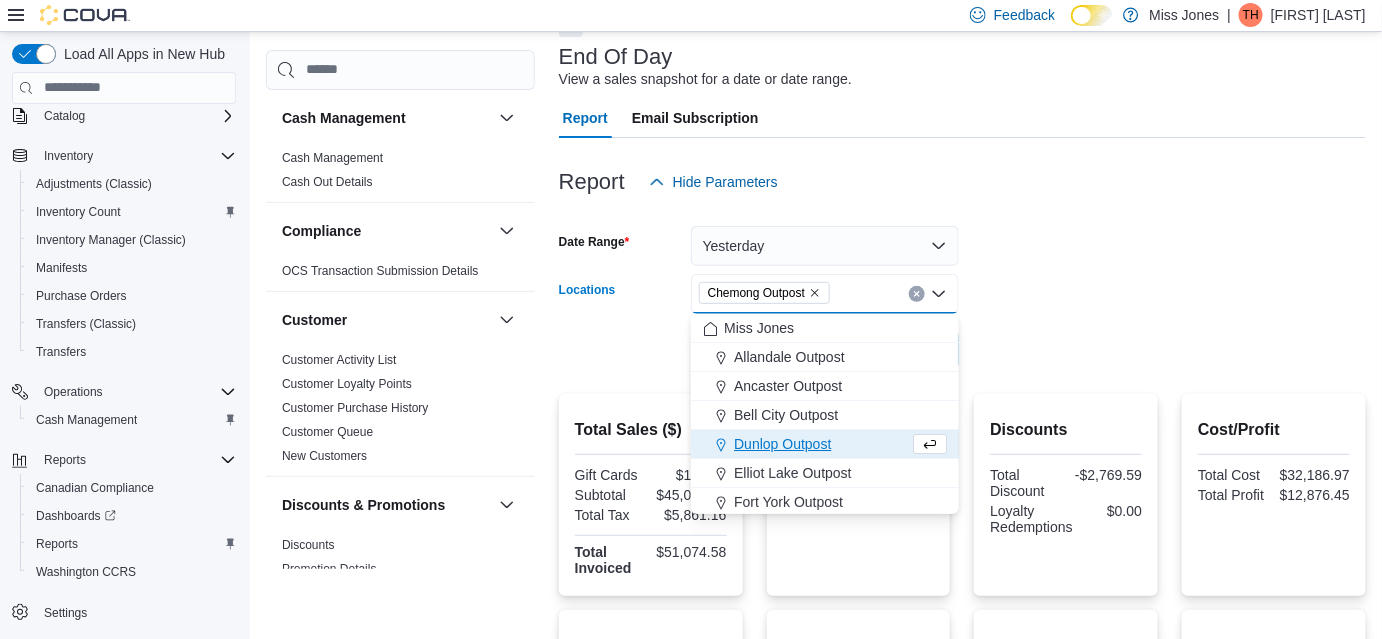 click on "Date Range Yesterday Locations Chemong Outpost Combo box. Selected. Chemong Outpost. Press Backspace to delete Chemong Outpost. Combo box input. All Locations. Type some text or, to display a list of choices, press Down Arrow. To exit the list of choices, press Escape. Export  Run Report" at bounding box center [962, 286] 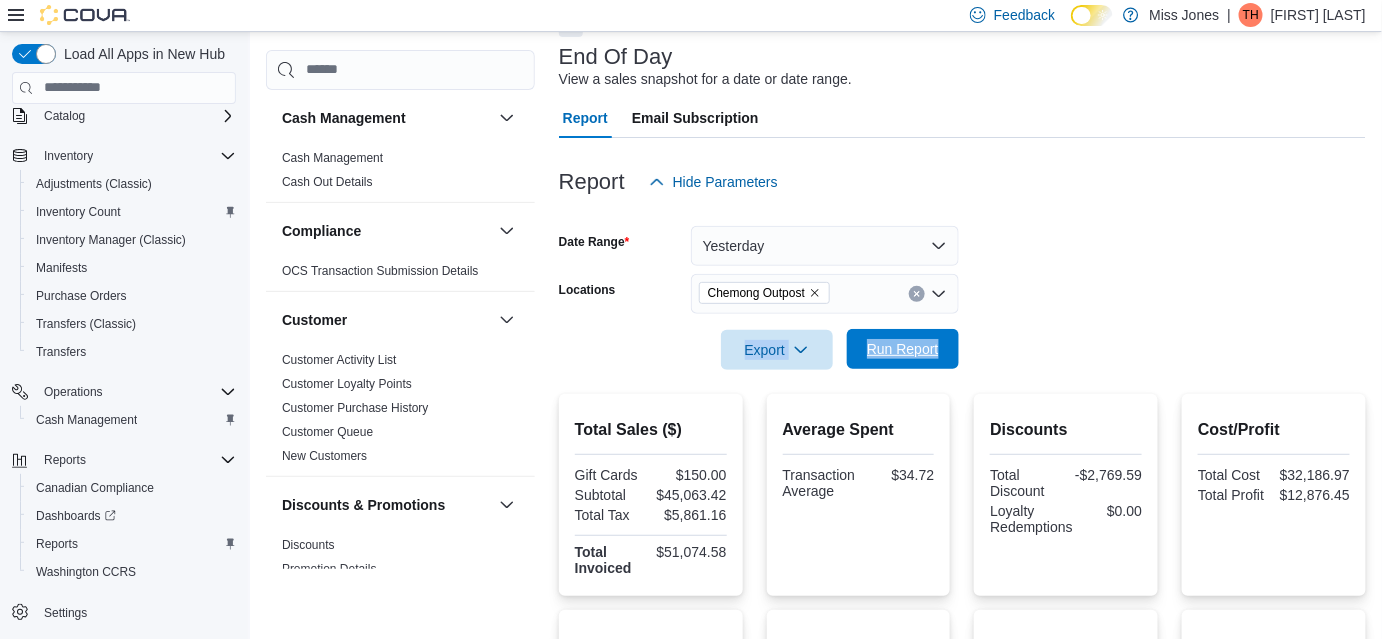 click on "Run Report" at bounding box center (903, 349) 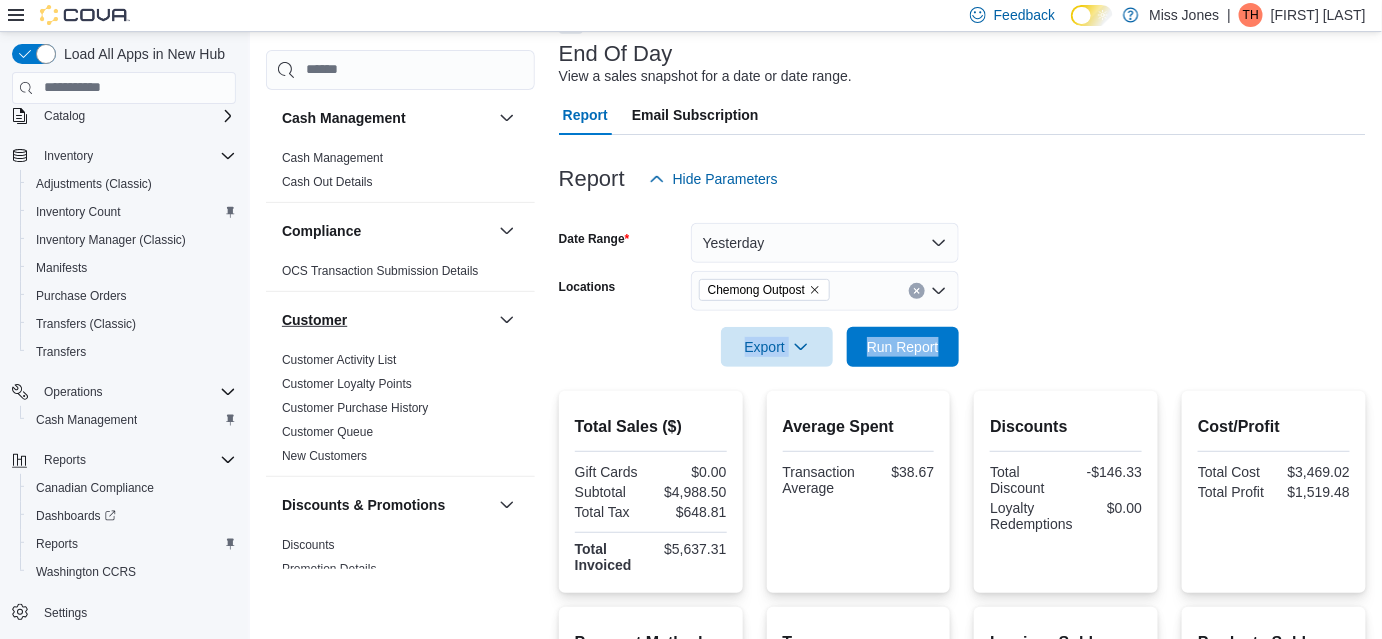 scroll, scrollTop: 25, scrollLeft: 0, axis: vertical 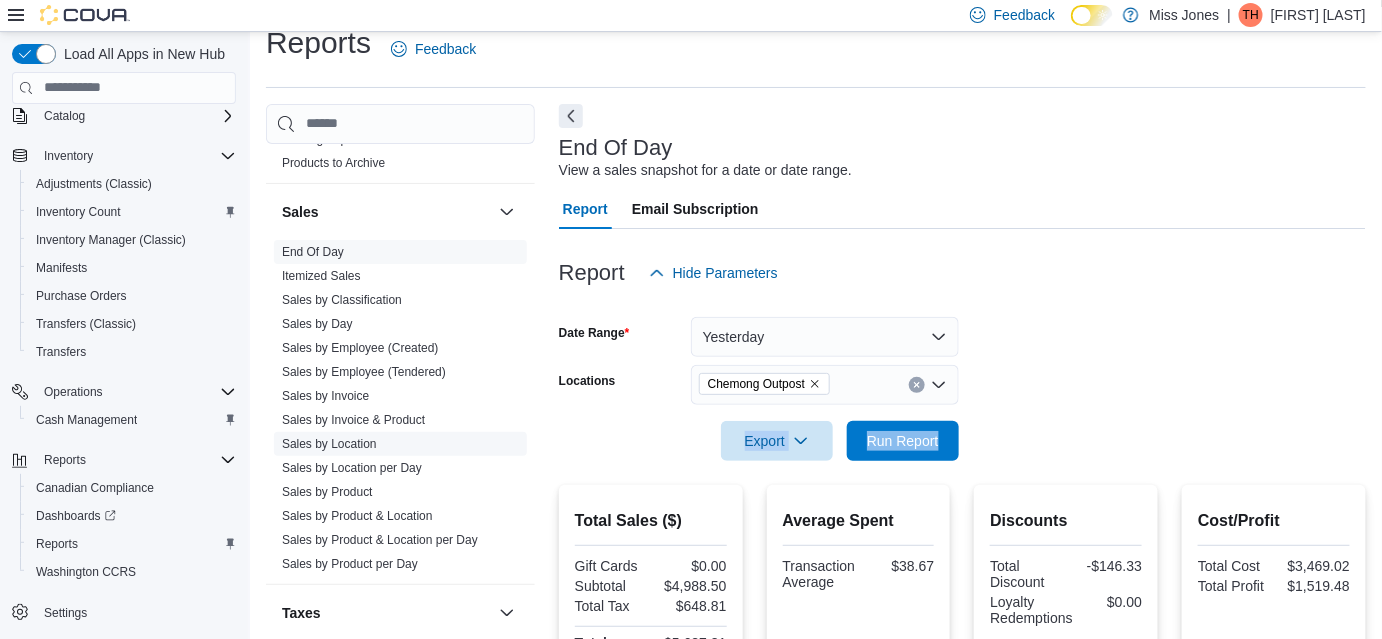 click on "Sales by Location" at bounding box center (329, 444) 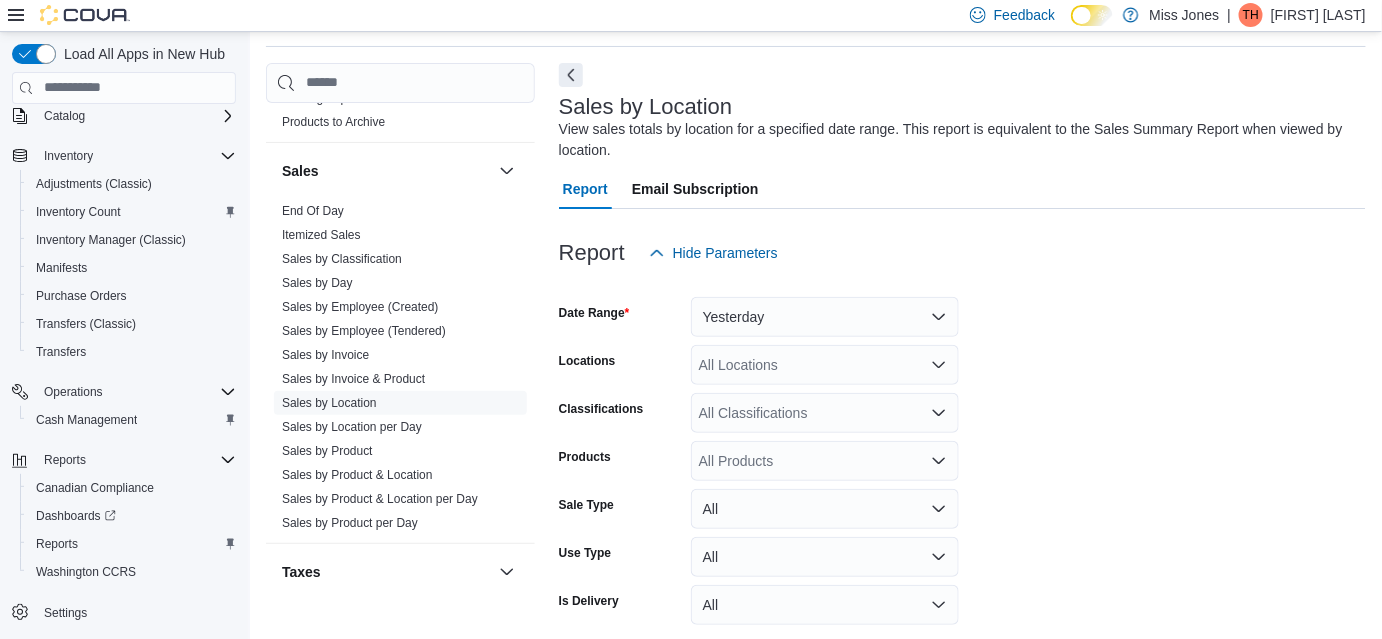 scroll, scrollTop: 66, scrollLeft: 0, axis: vertical 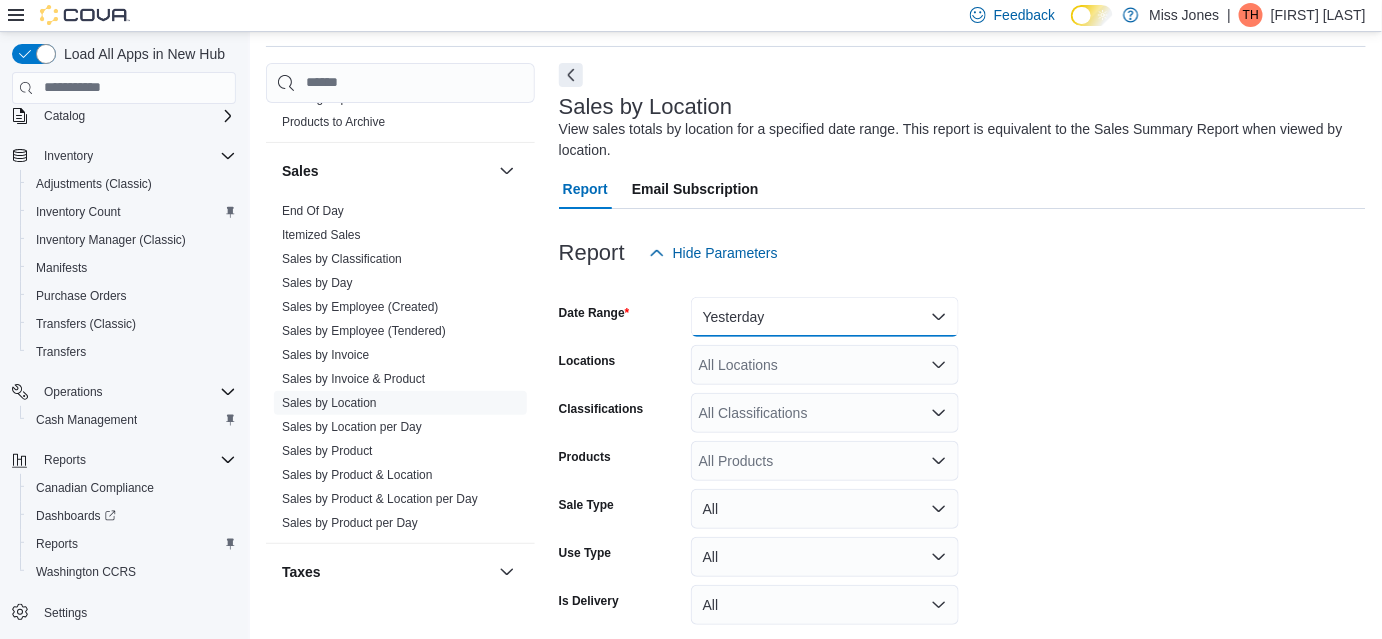 click on "Yesterday" at bounding box center (825, 317) 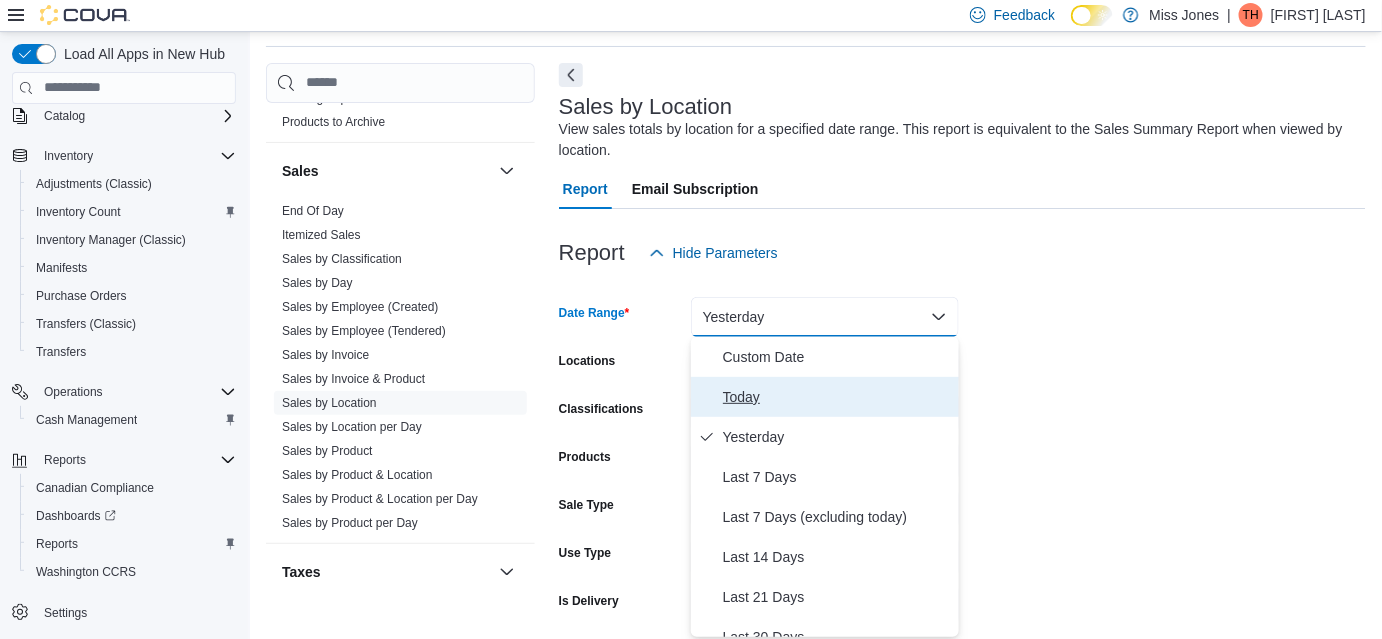 click on "Today" at bounding box center [825, 397] 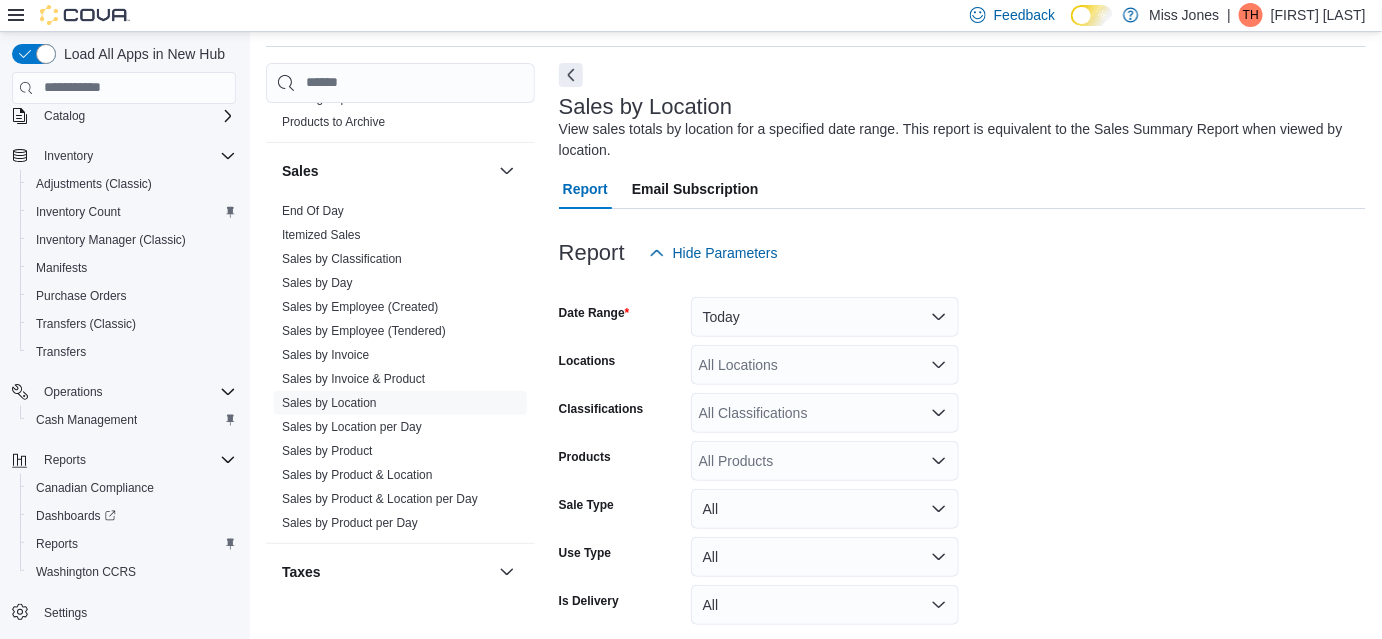 click on "Date Range Today Locations All Locations Classifications All Classifications Products All Products Sale Type All Use Type All Is Delivery All Export  Run Report" at bounding box center [962, 477] 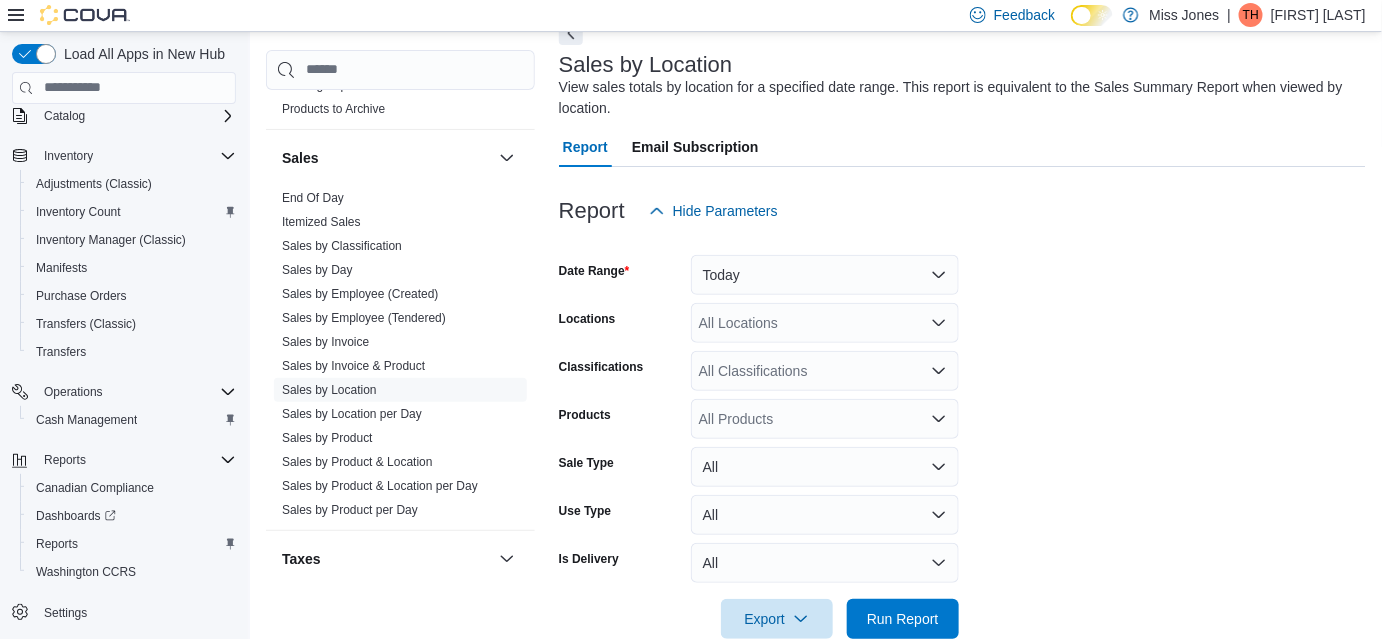 scroll, scrollTop: 147, scrollLeft: 0, axis: vertical 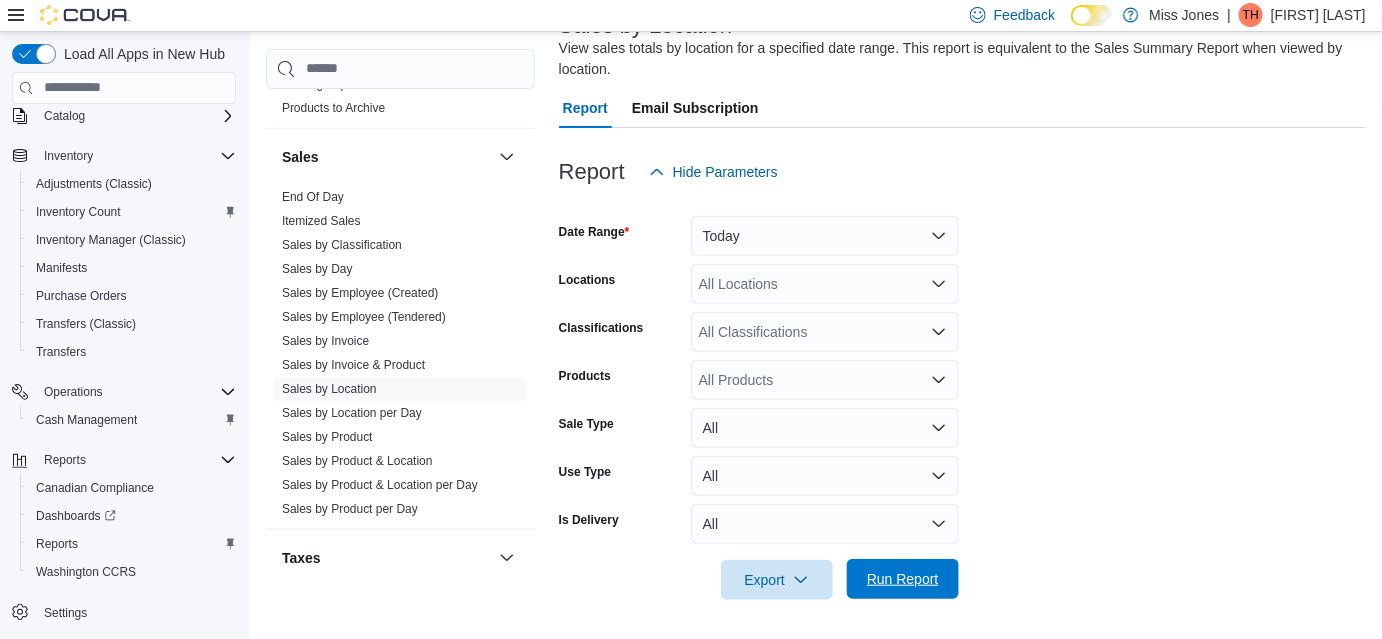 click on "Run Report" at bounding box center [903, 579] 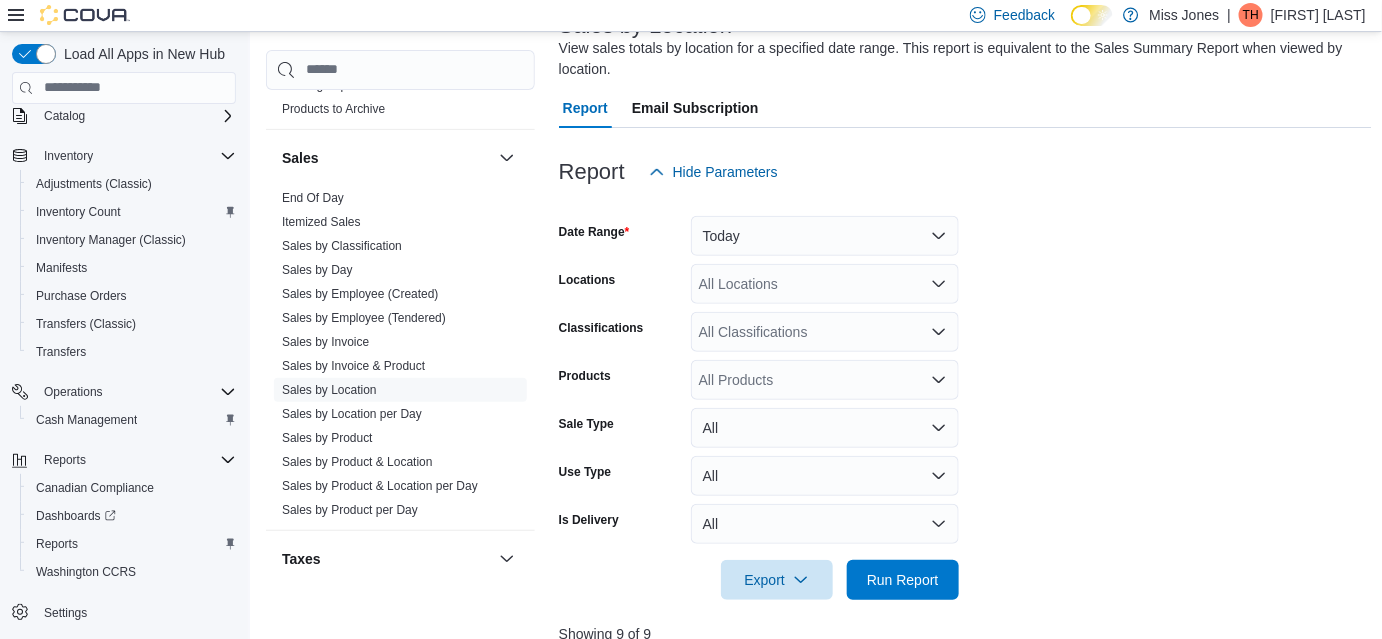scroll, scrollTop: 682, scrollLeft: 0, axis: vertical 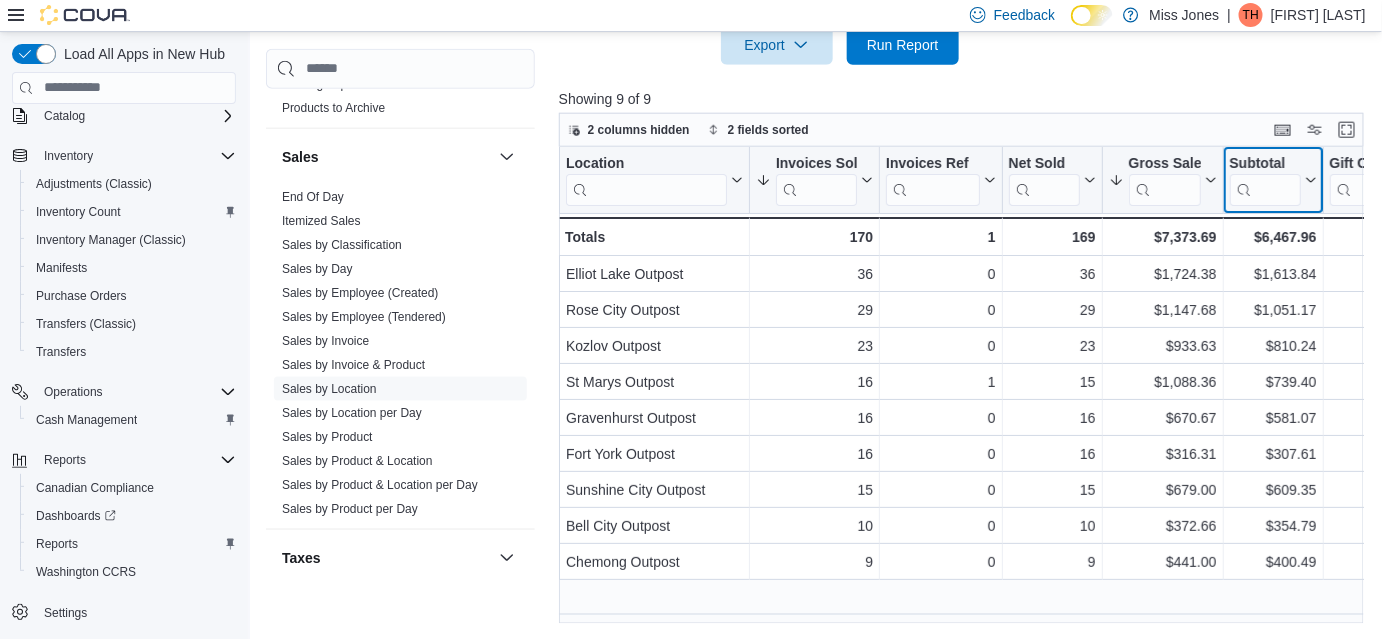 click on "Subtotal" at bounding box center [1264, 164] 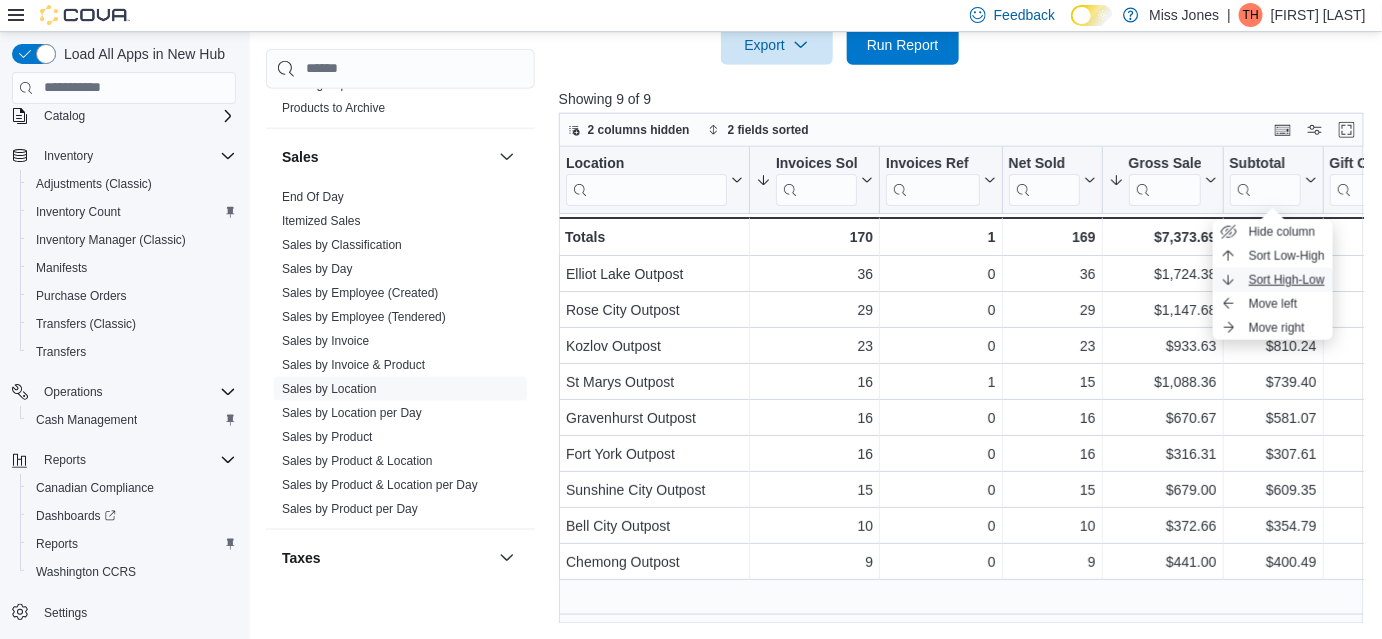 click on "Sort High-Low" at bounding box center [1287, 280] 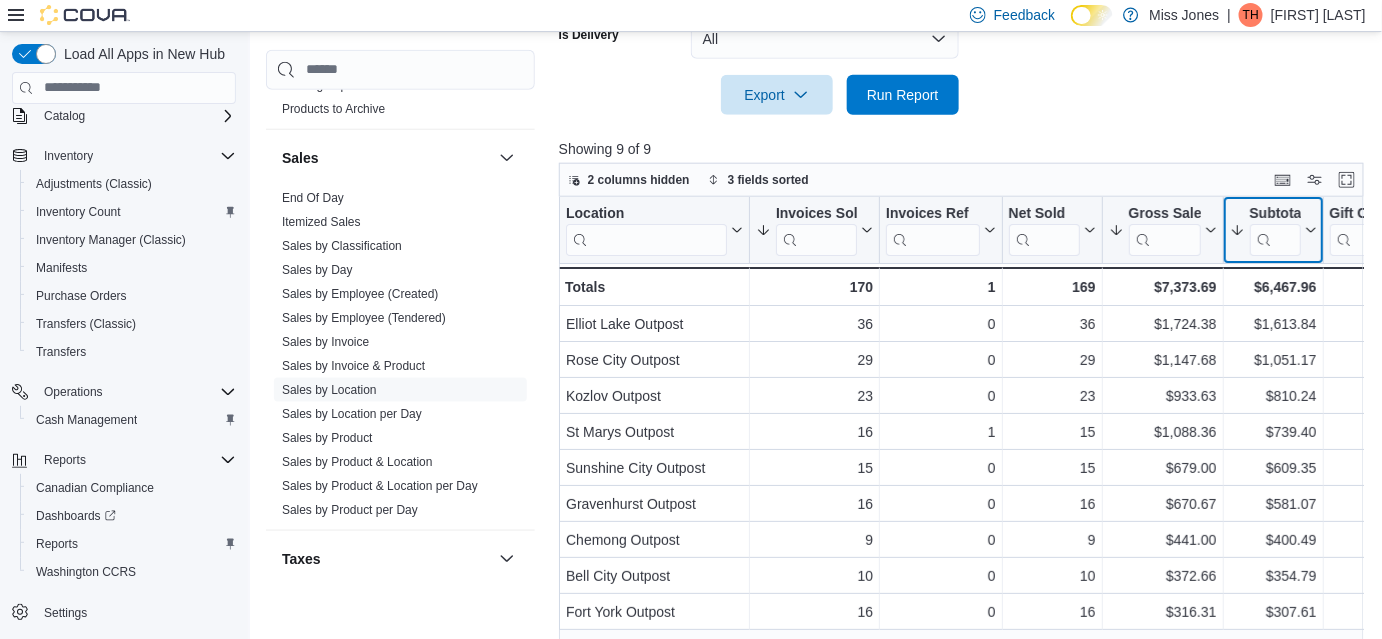 scroll, scrollTop: 592, scrollLeft: 0, axis: vertical 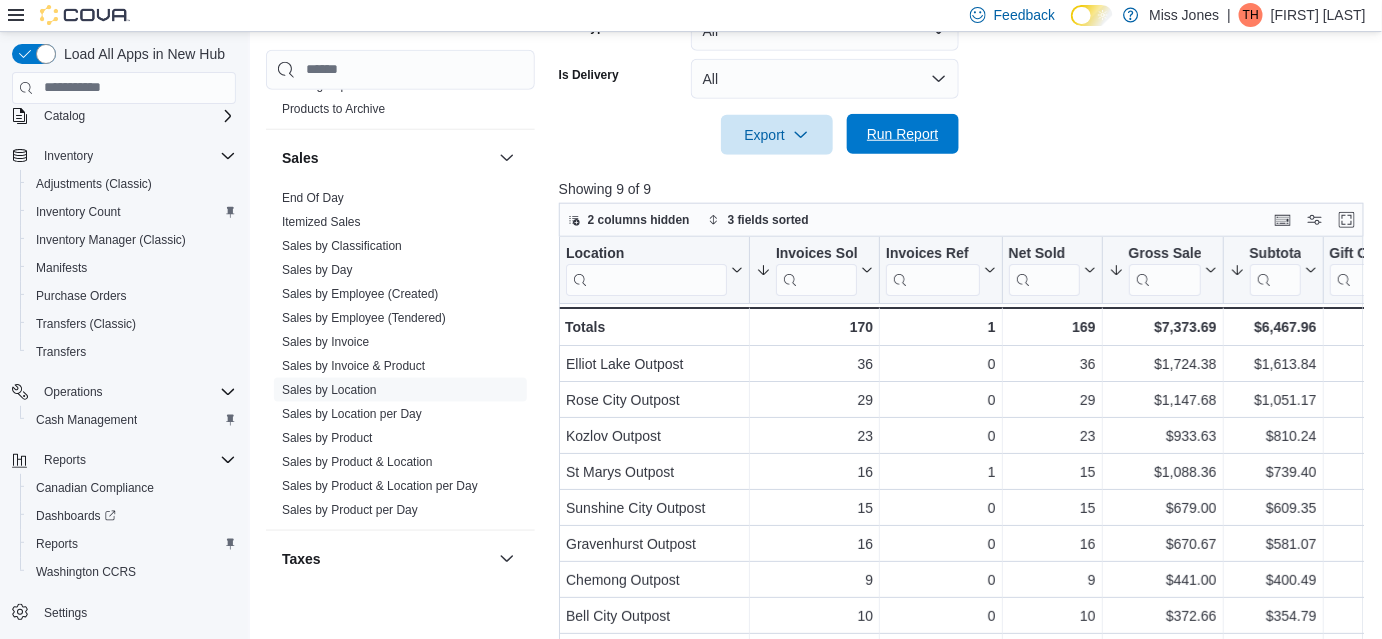click on "Run Report" at bounding box center [903, 134] 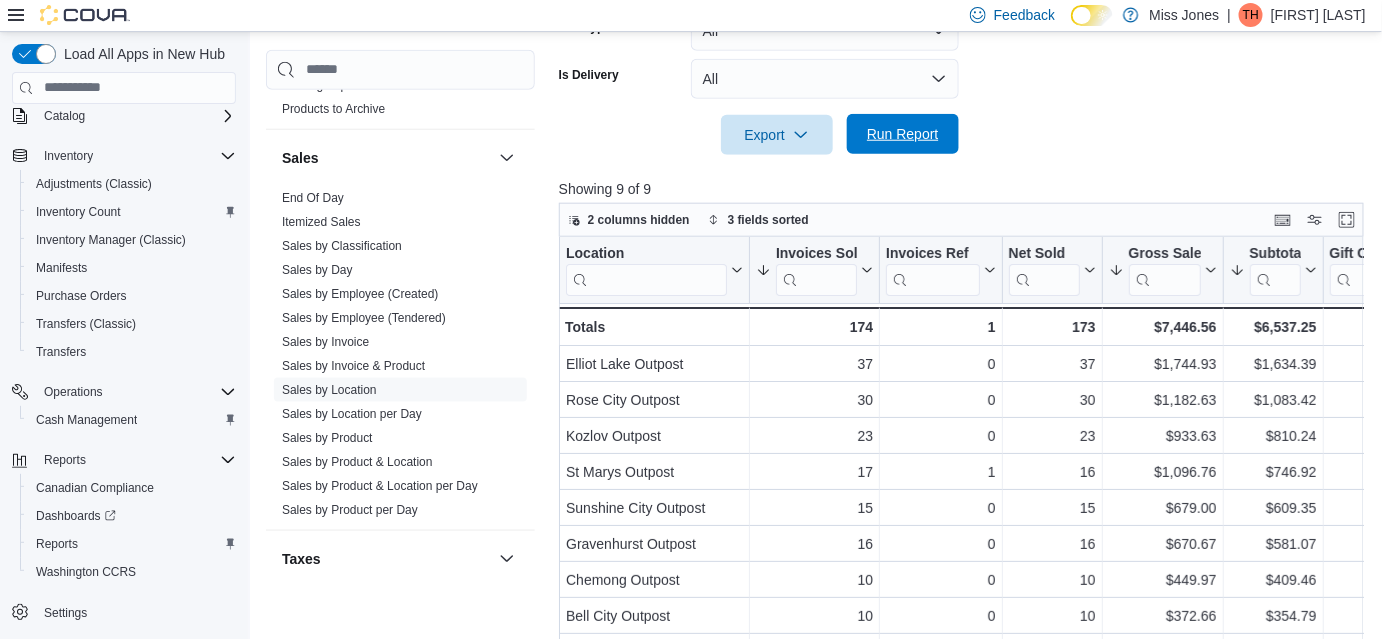 click on "Run Report" at bounding box center (903, 134) 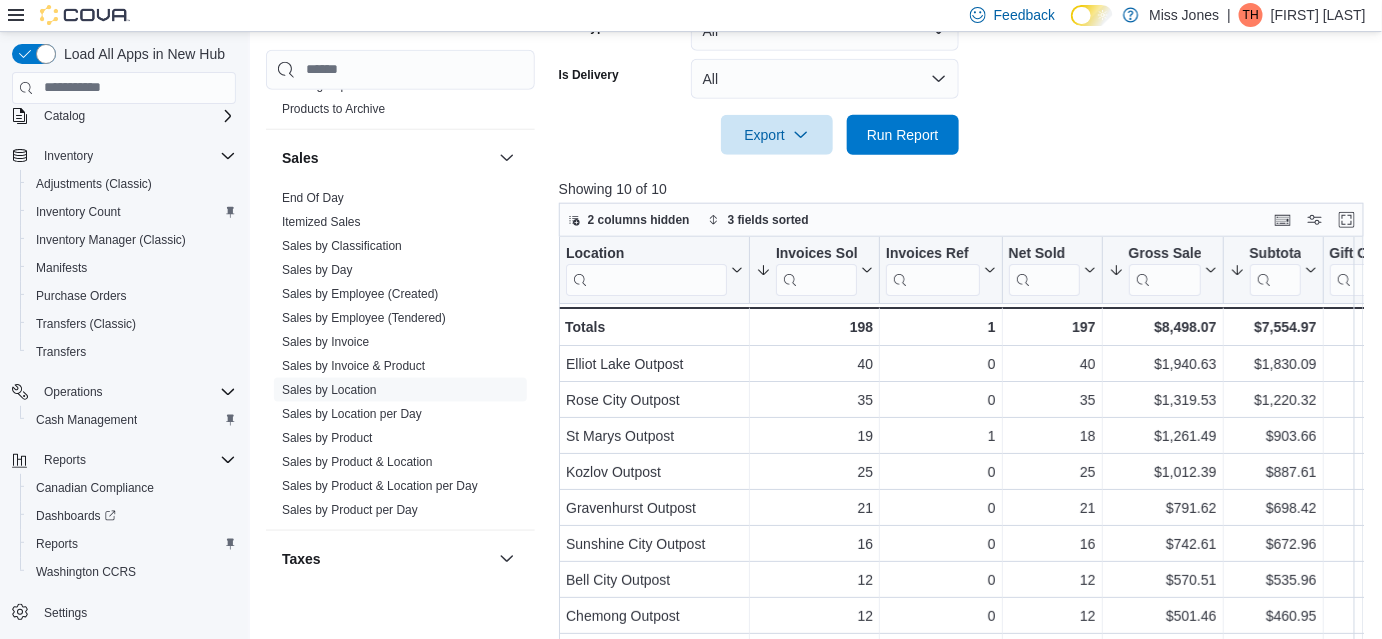 scroll, scrollTop: 0, scrollLeft: 0, axis: both 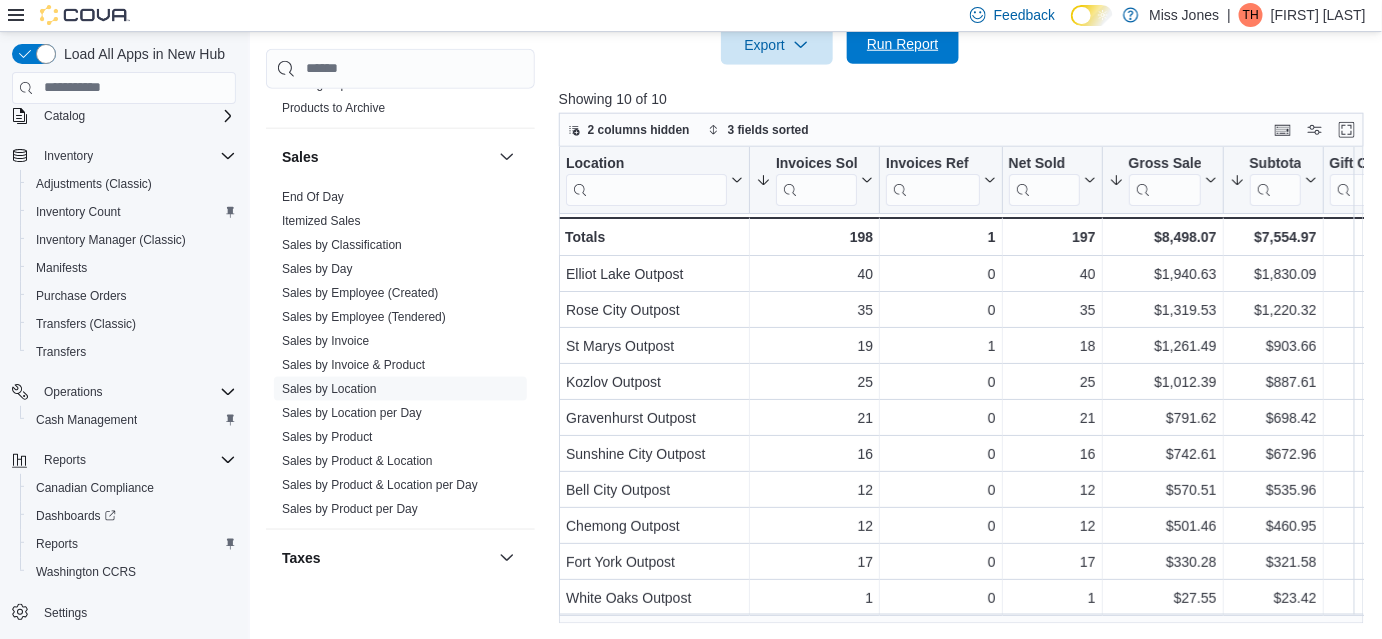 click on "Run Report" at bounding box center (903, 44) 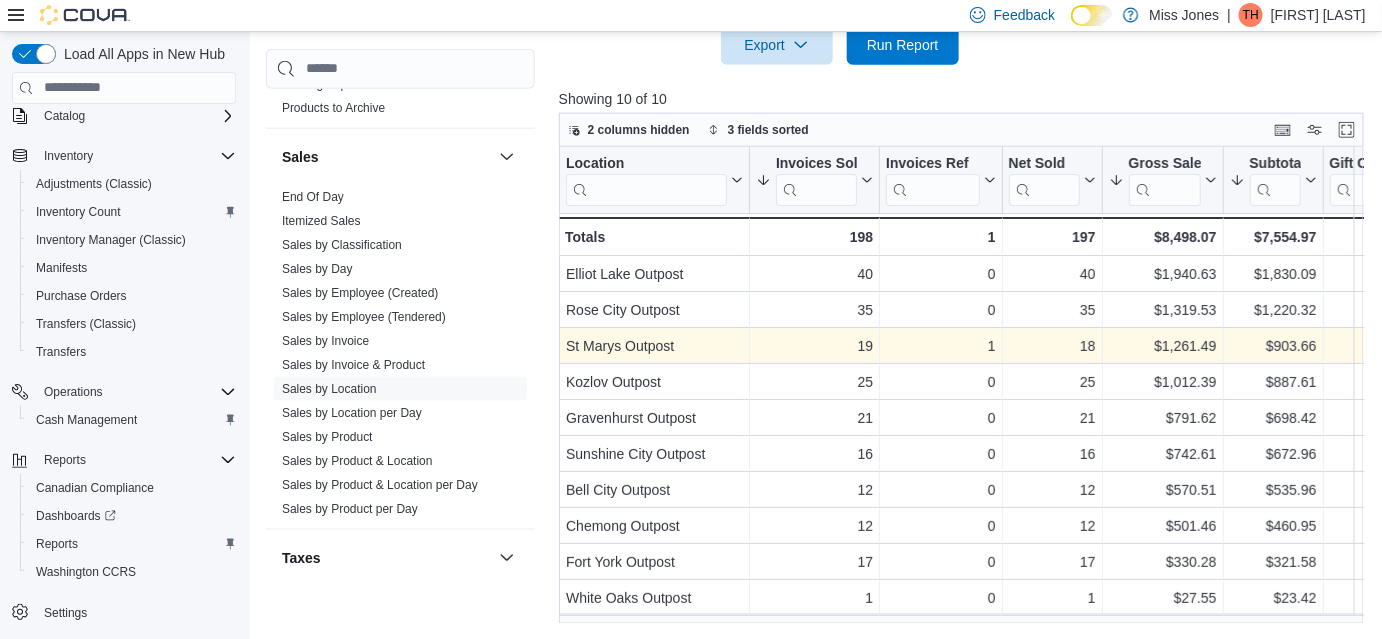 scroll, scrollTop: 0, scrollLeft: 0, axis: both 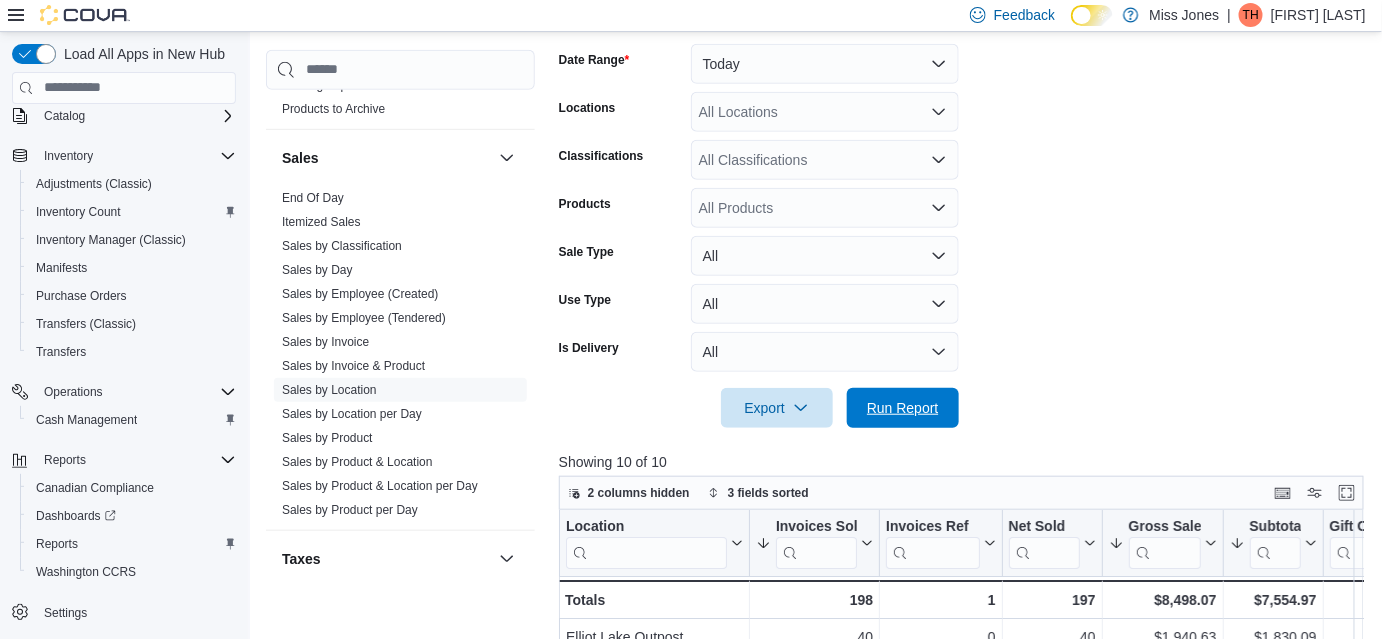 click on "Run Report" at bounding box center [903, 408] 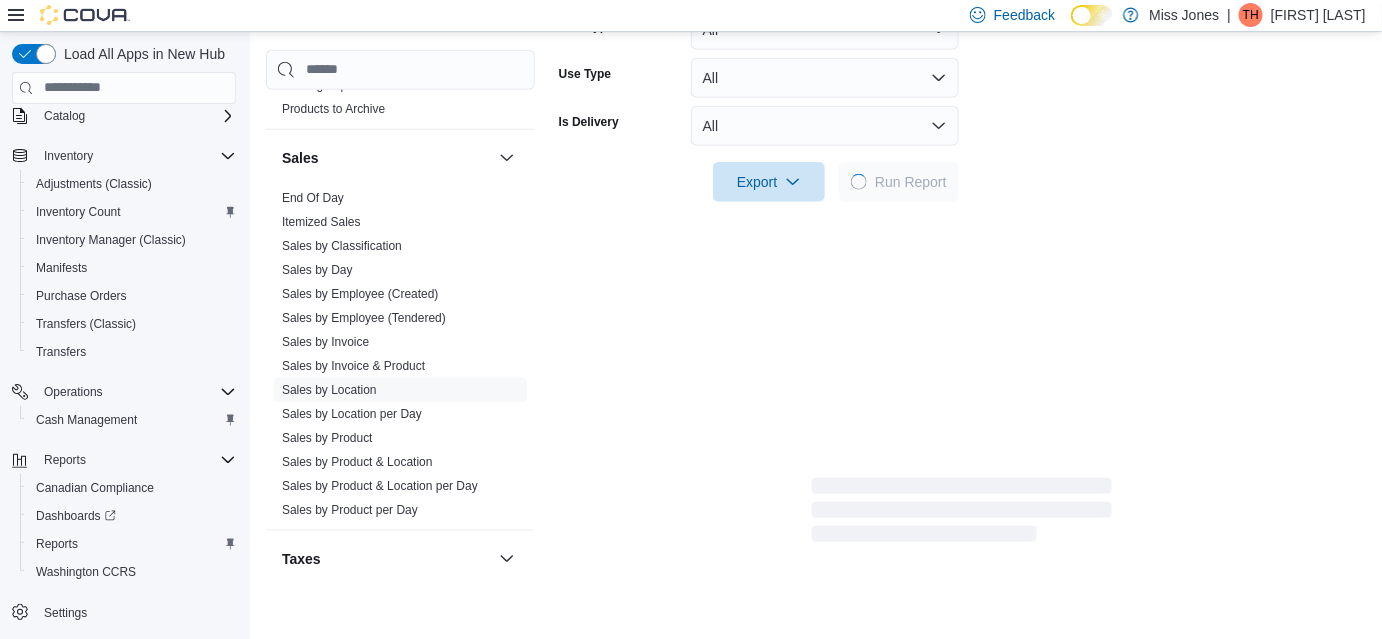 scroll, scrollTop: 682, scrollLeft: 0, axis: vertical 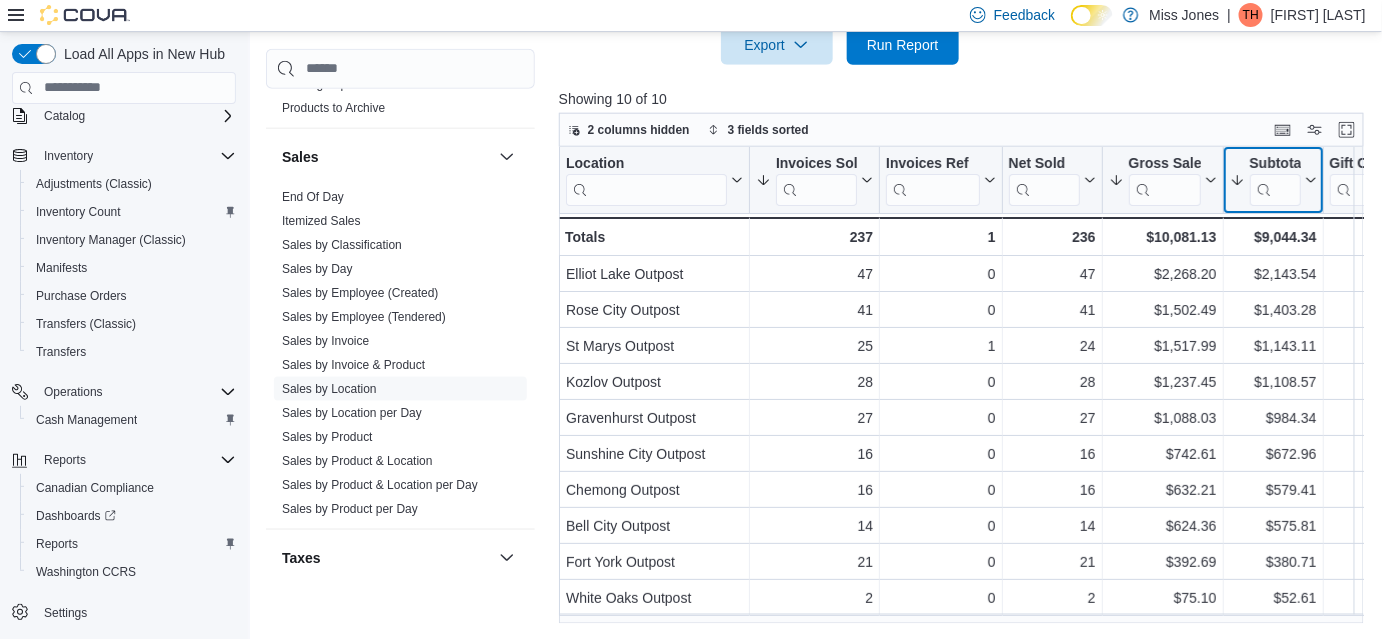 click on "Subtotal Sorted by Gross Sales, descending , then sorted by Invoices Sold, descending , then sorted by Subtotal, descending . Click to view column header actions" at bounding box center (1273, 180) 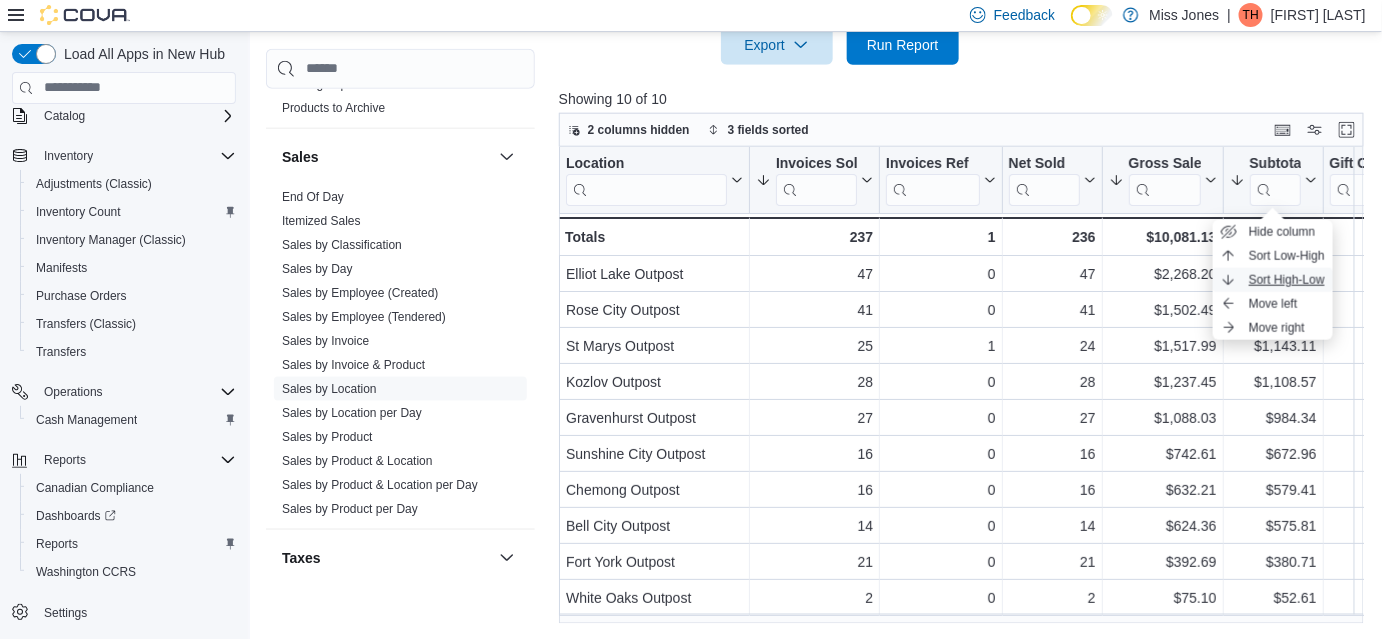 click on "Sort High-Low" at bounding box center [1287, 280] 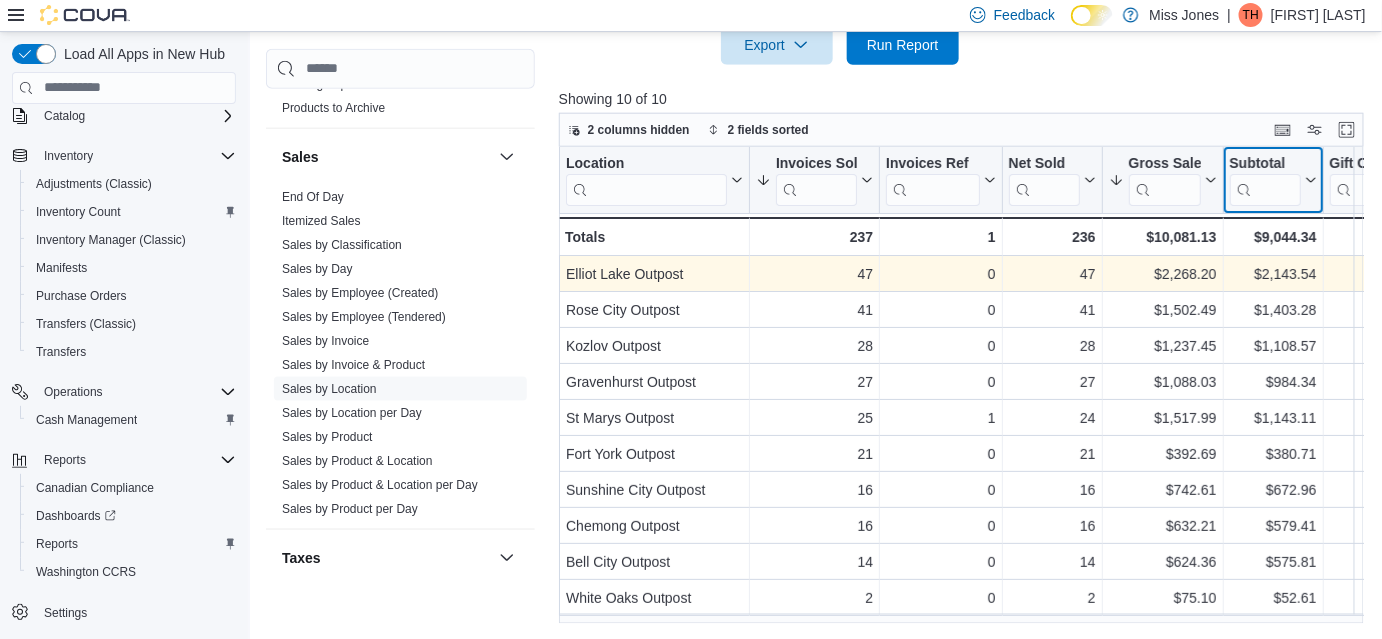 scroll, scrollTop: 0, scrollLeft: 0, axis: both 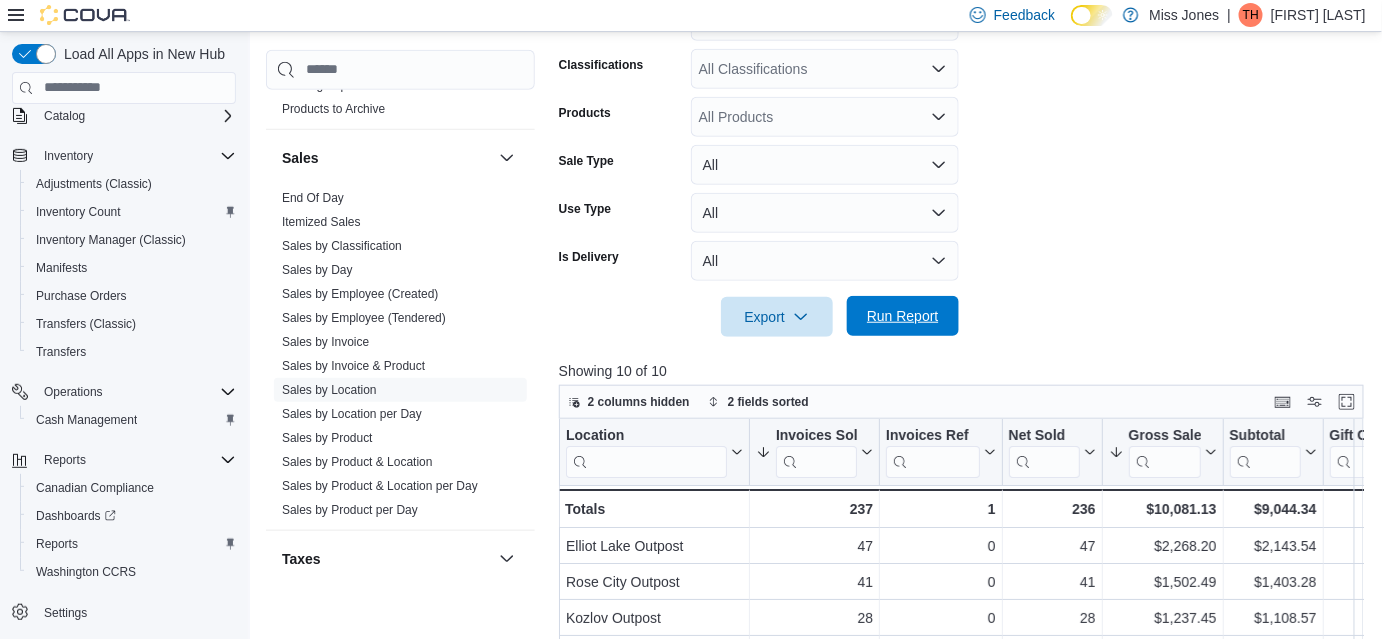 click on "Run Report" at bounding box center [903, 316] 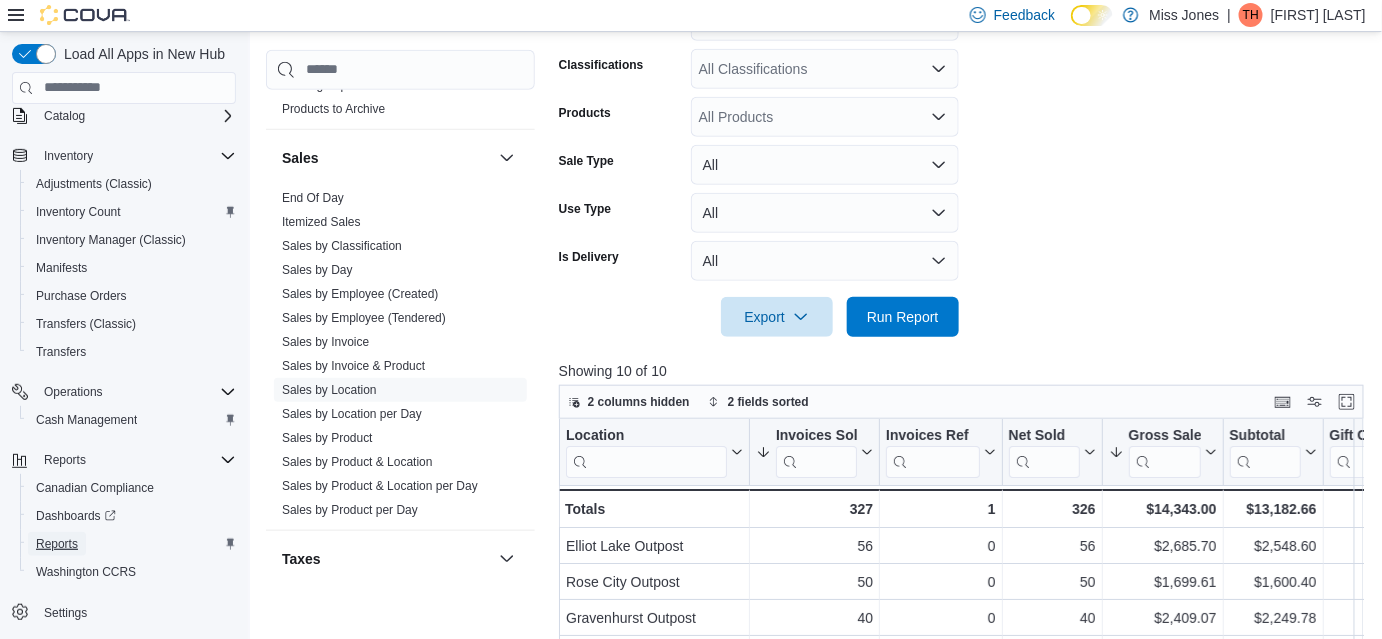 click on "Reports" at bounding box center [57, 544] 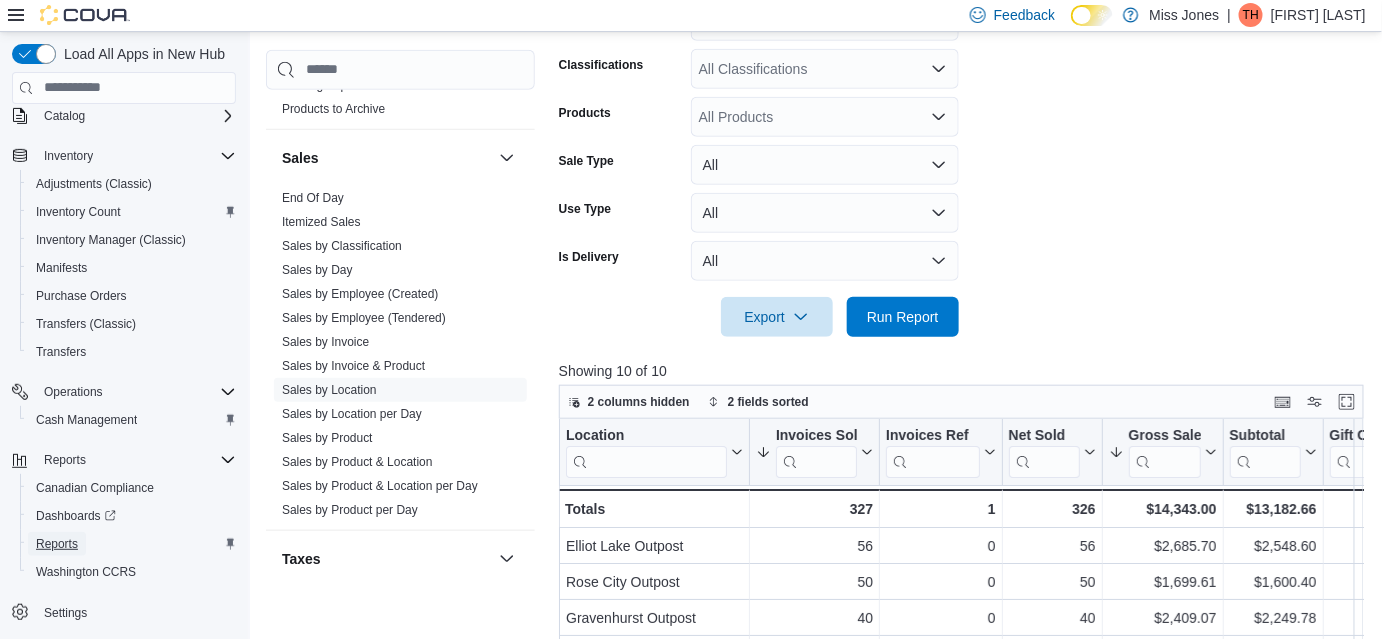 scroll, scrollTop: 0, scrollLeft: 0, axis: both 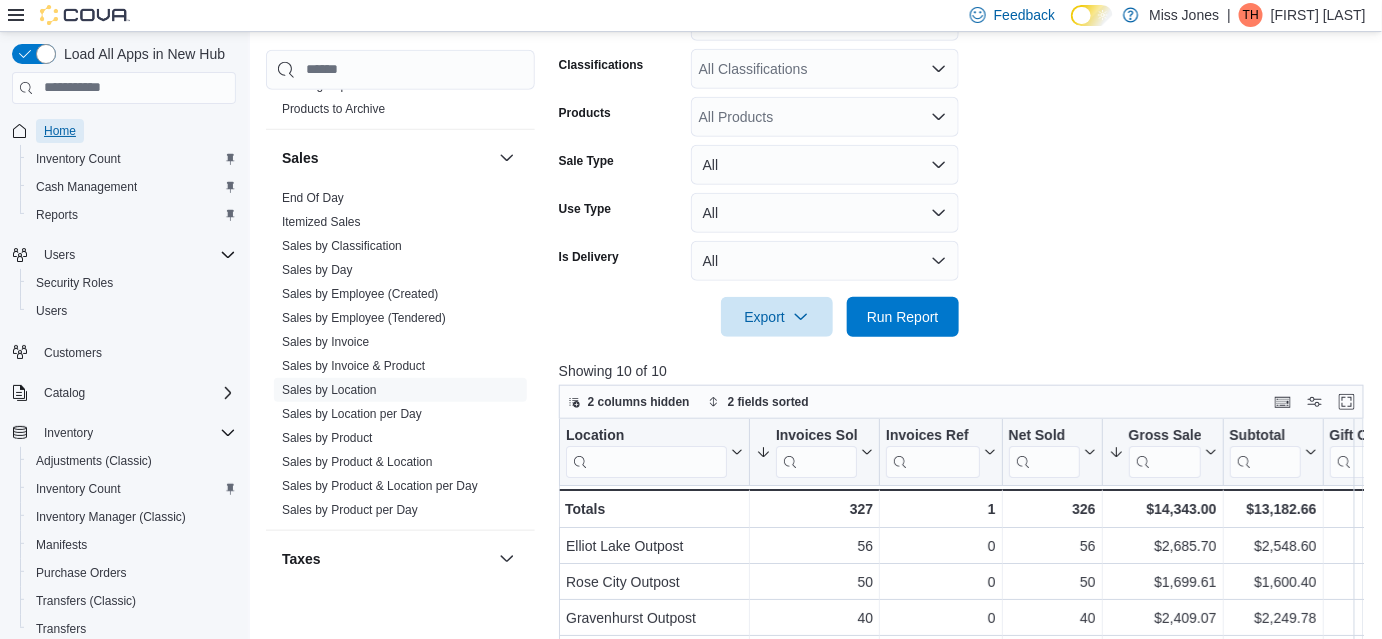 click on "Home" at bounding box center (60, 131) 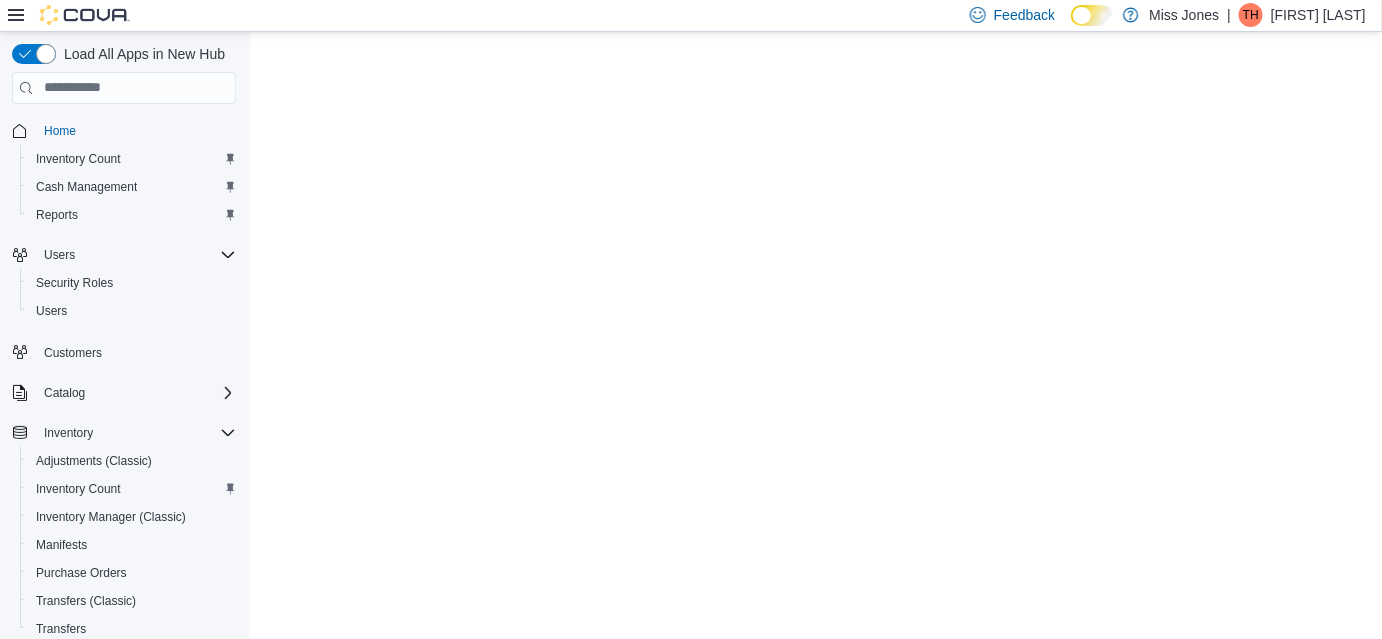 scroll, scrollTop: 0, scrollLeft: 0, axis: both 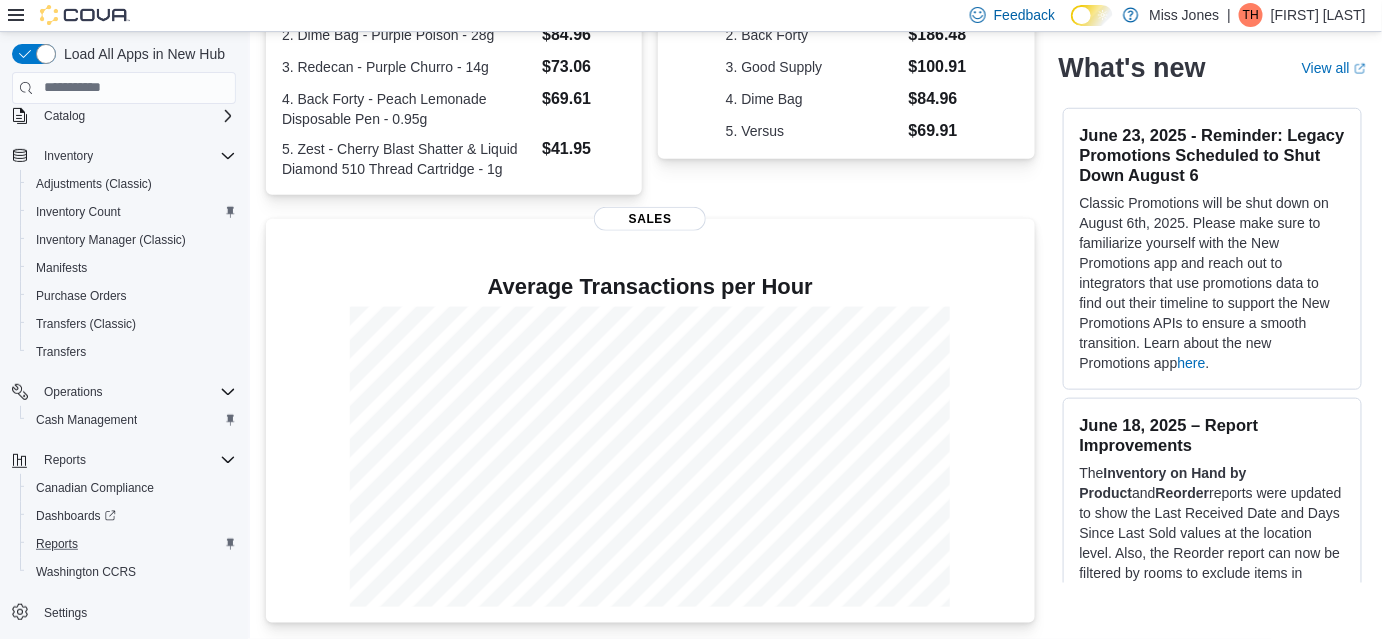 click on "Reports" at bounding box center [132, 544] 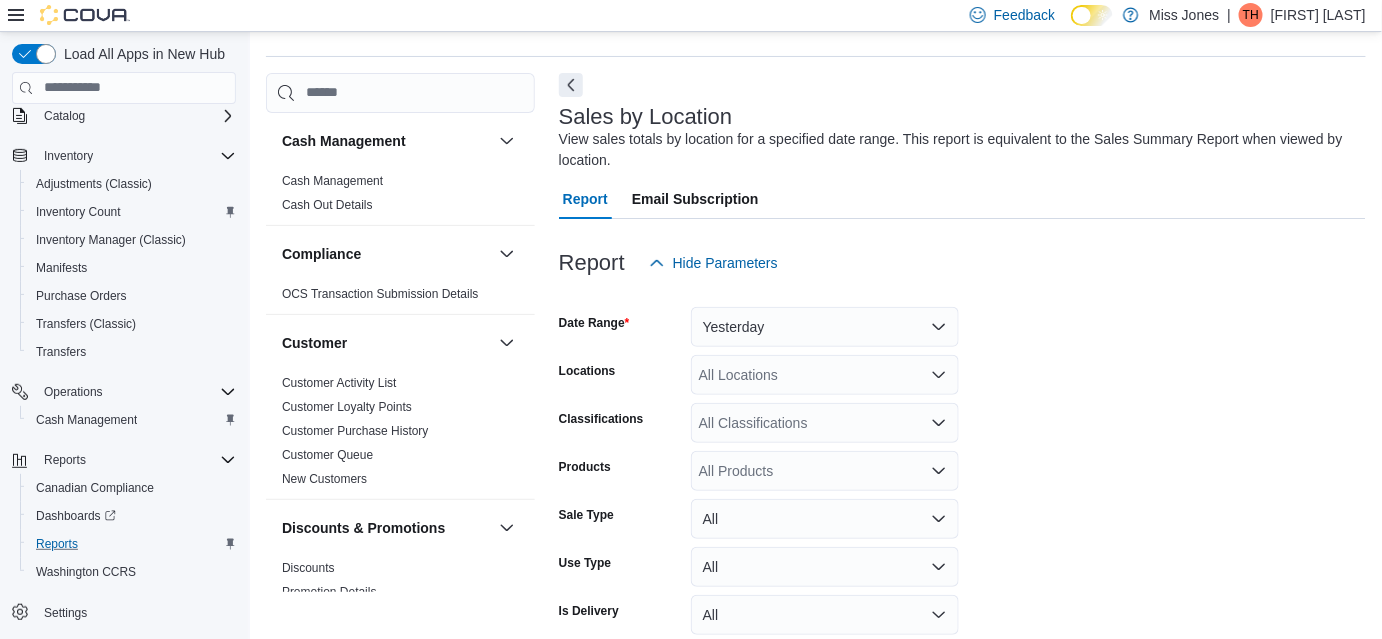 scroll, scrollTop: 66, scrollLeft: 0, axis: vertical 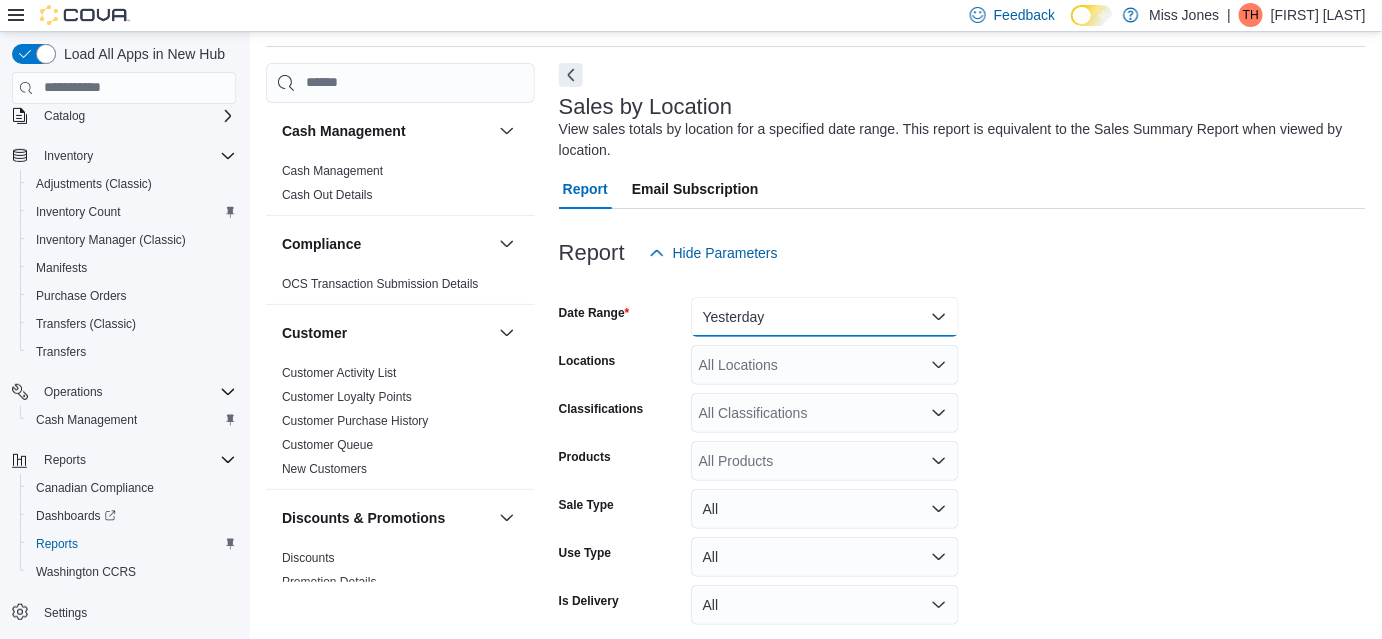 click on "Yesterday" at bounding box center [825, 317] 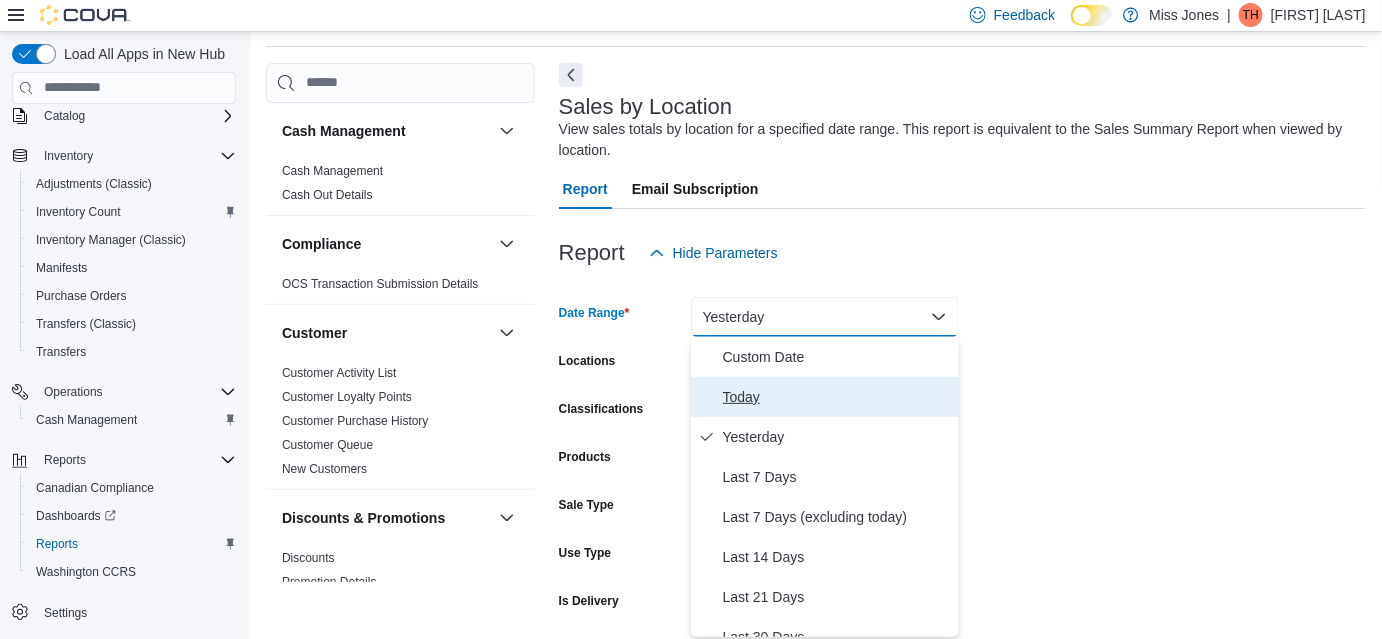 drag, startPoint x: 853, startPoint y: 389, endPoint x: 875, endPoint y: 366, distance: 31.827662 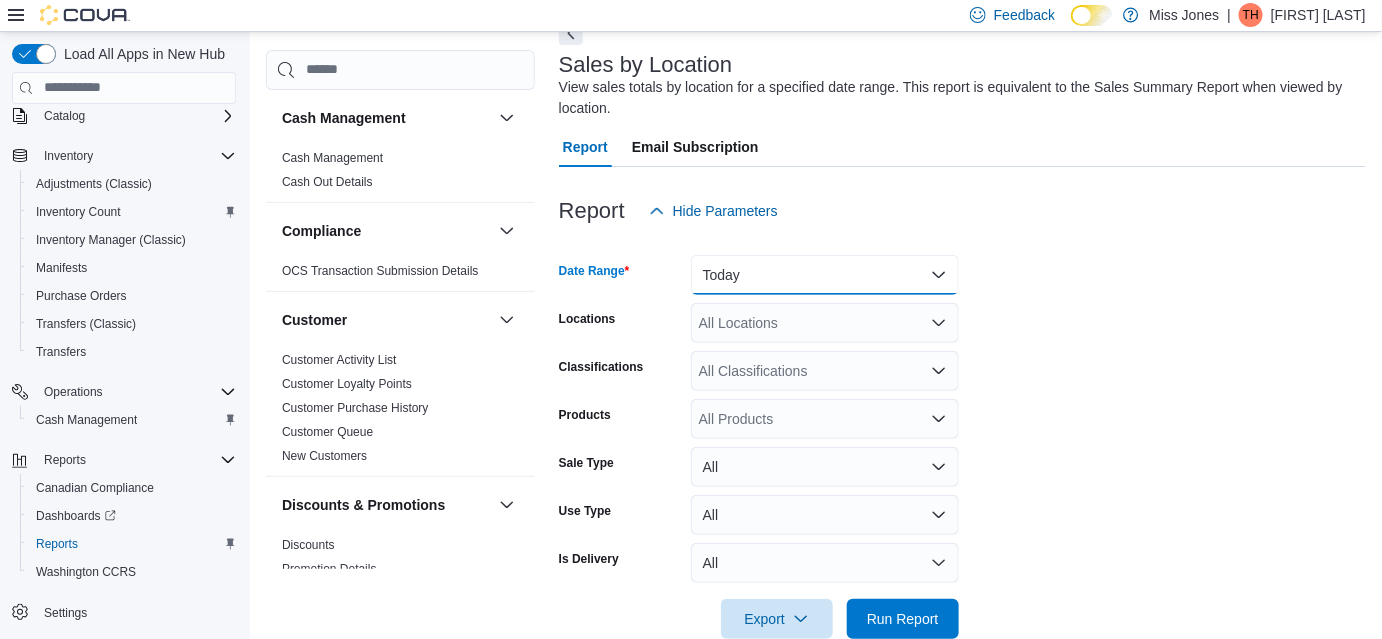 scroll, scrollTop: 147, scrollLeft: 0, axis: vertical 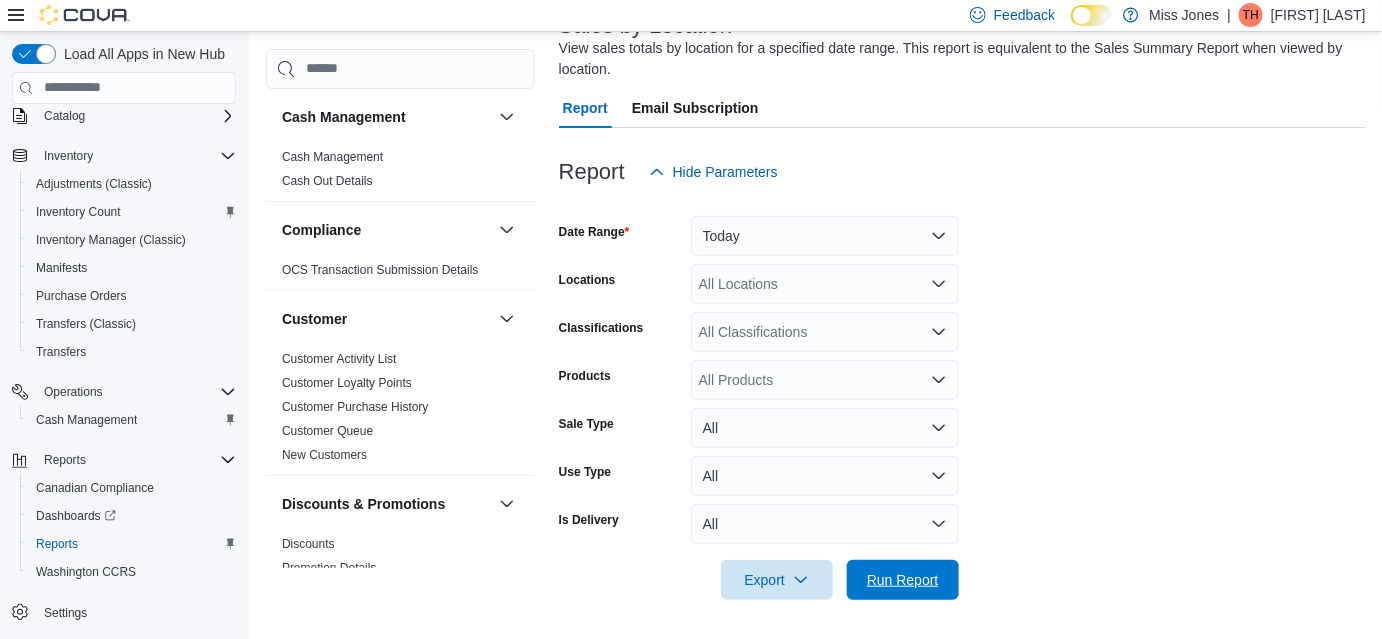 drag, startPoint x: 913, startPoint y: 591, endPoint x: 916, endPoint y: 602, distance: 11.401754 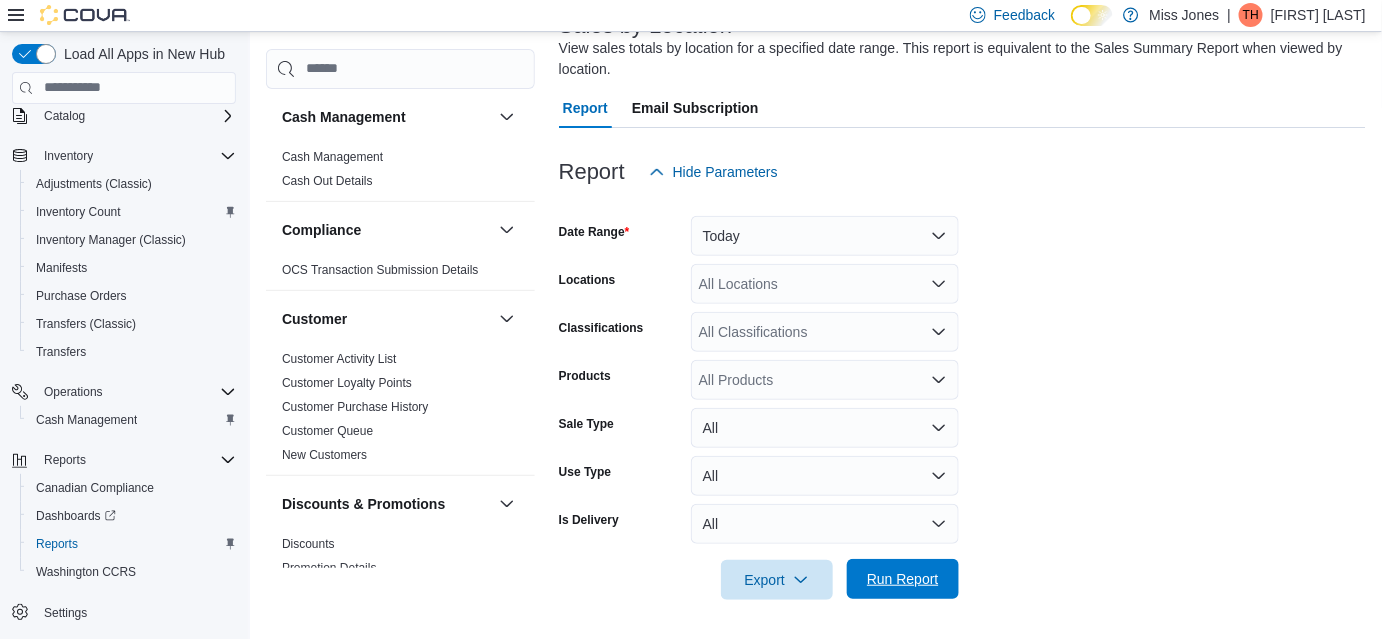 click on "Run Report" at bounding box center [903, 579] 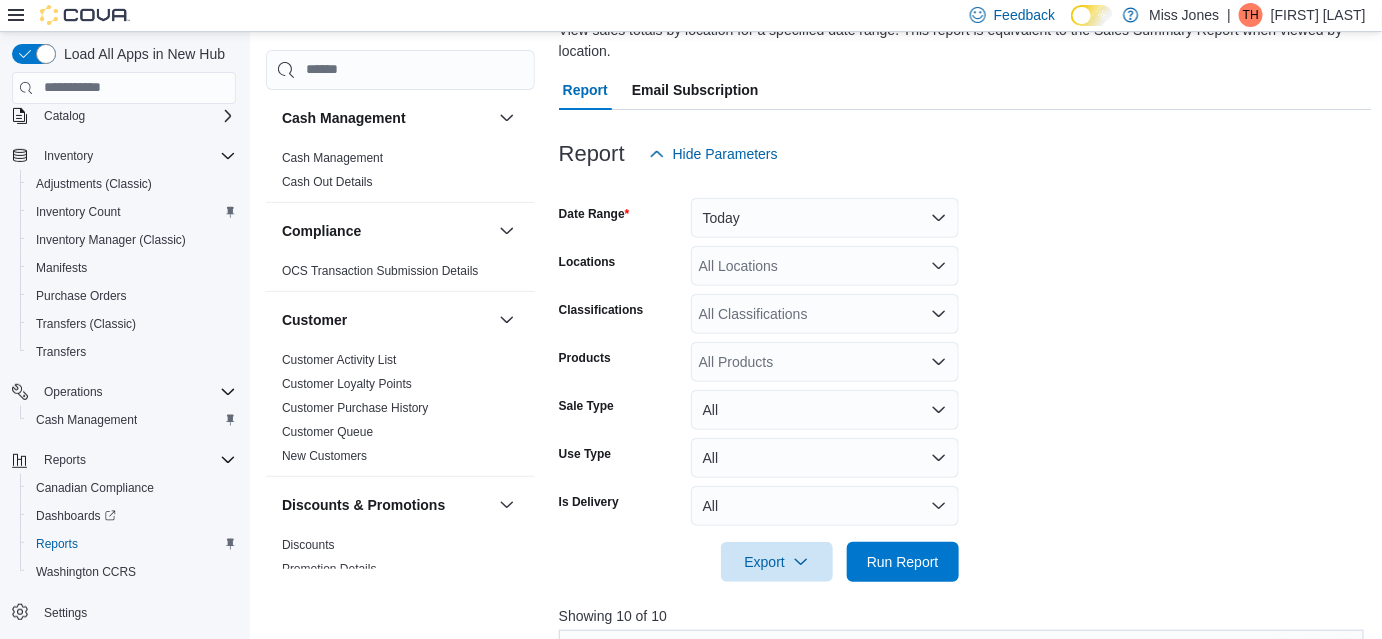 scroll, scrollTop: 682, scrollLeft: 0, axis: vertical 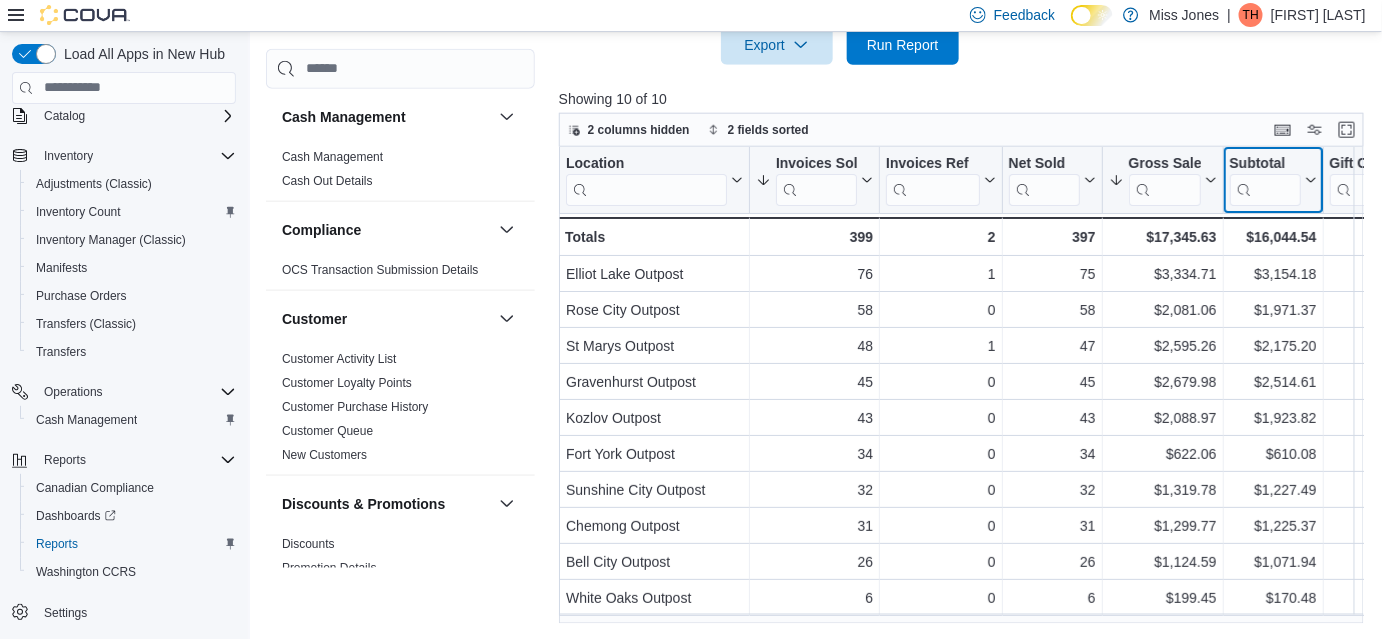 click on "Subtotal" at bounding box center (1264, 164) 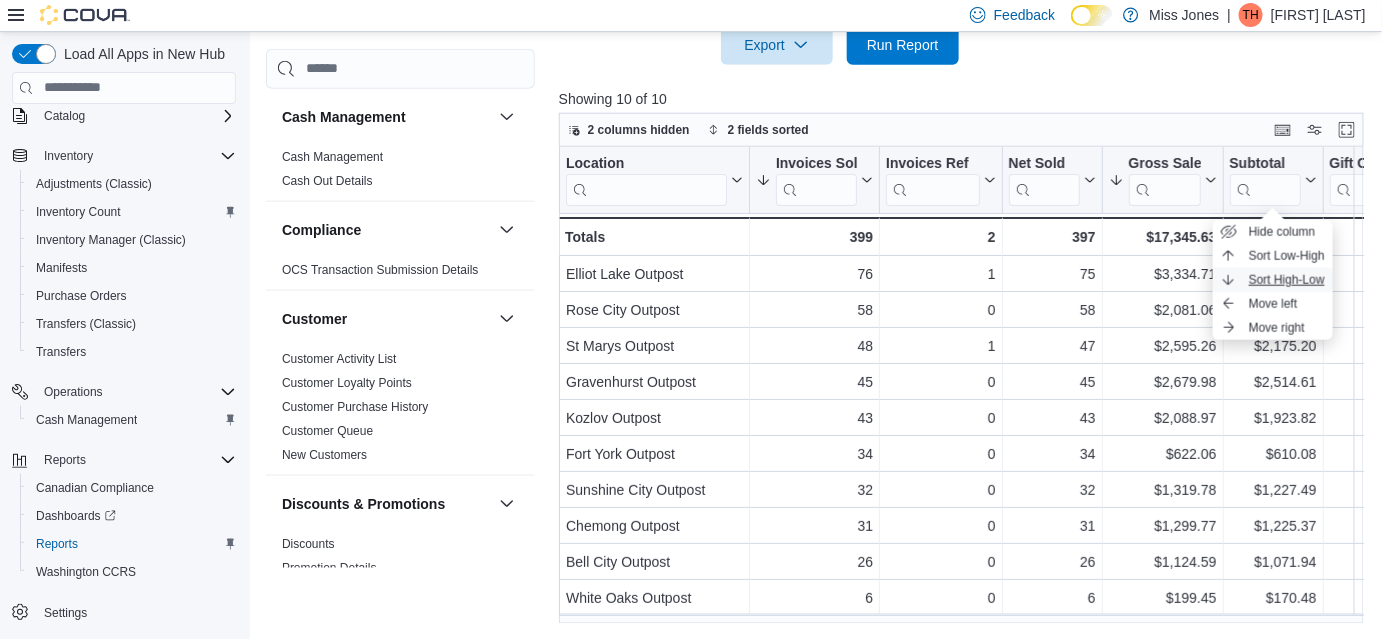 click on "Sort High-Low" at bounding box center (1287, 280) 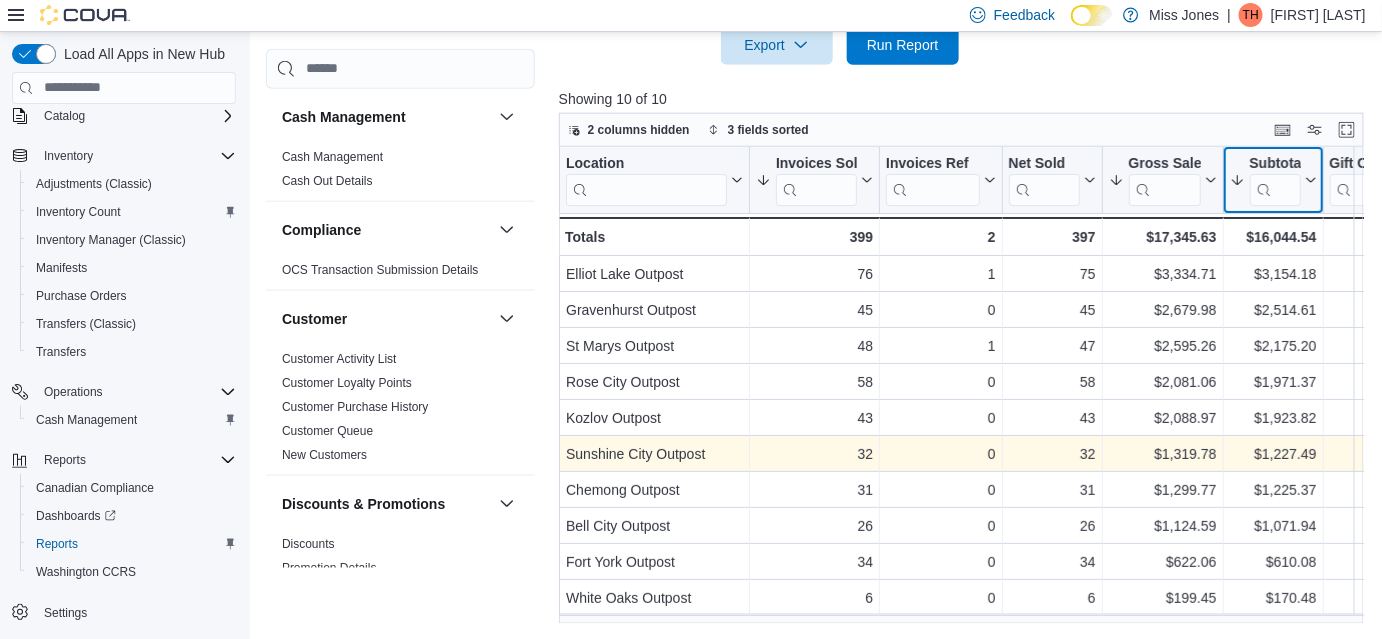 scroll, scrollTop: 0, scrollLeft: 0, axis: both 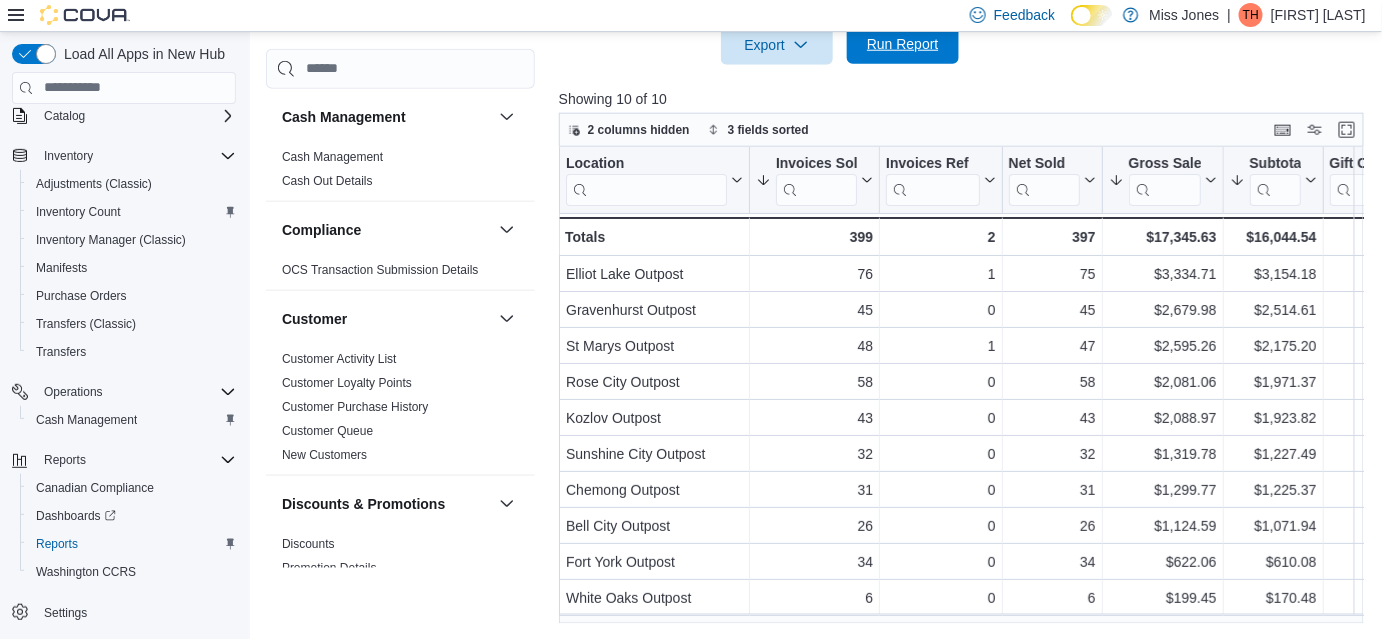 click on "Run Report" at bounding box center [903, 44] 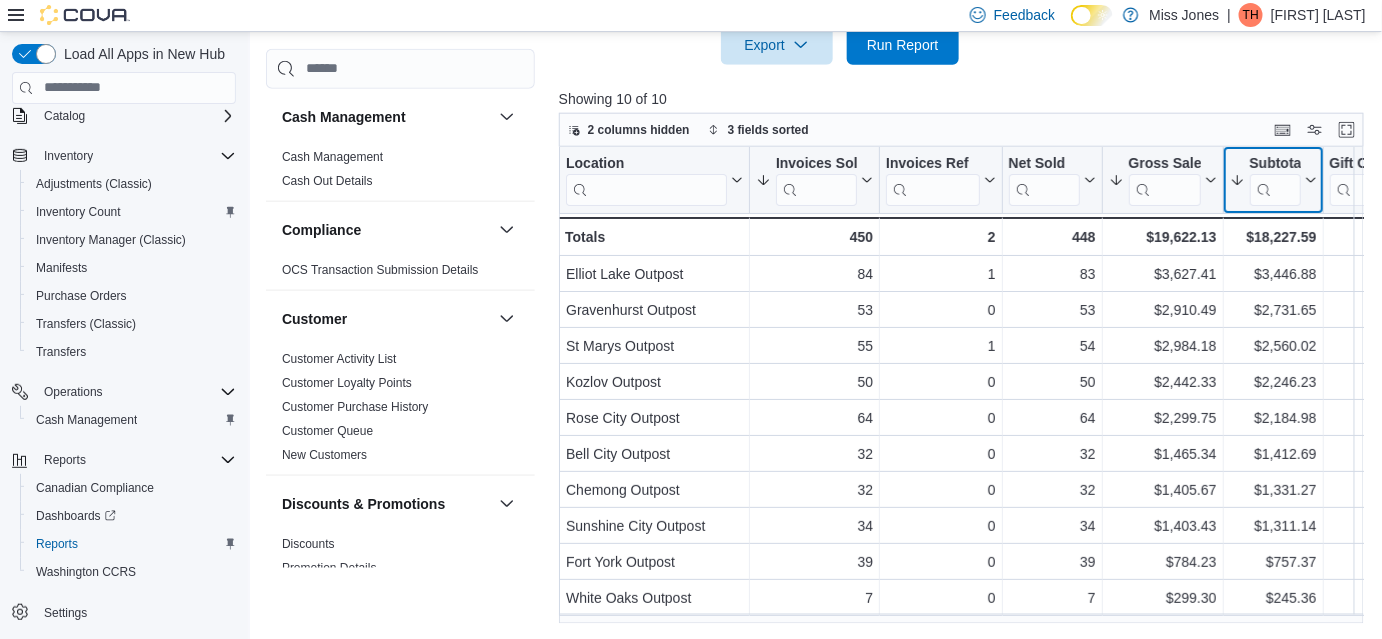 click on "Subtotal" at bounding box center (1274, 164) 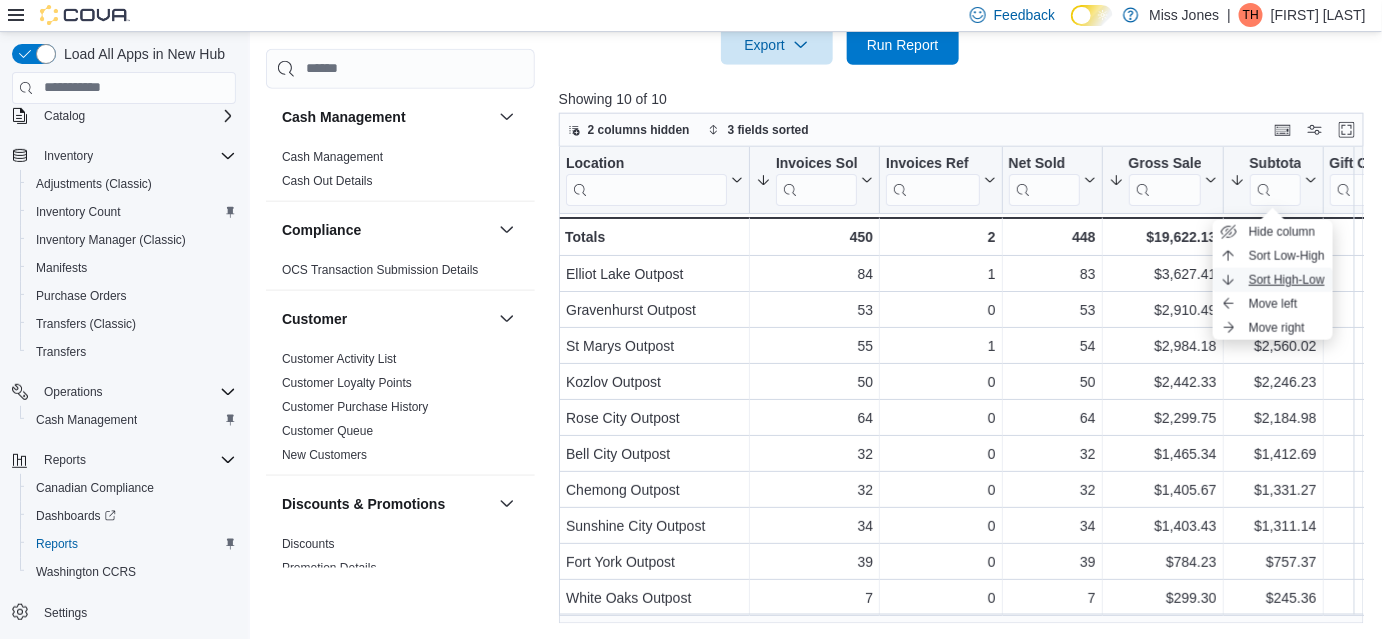 click on "Sort High-Low" at bounding box center [1287, 280] 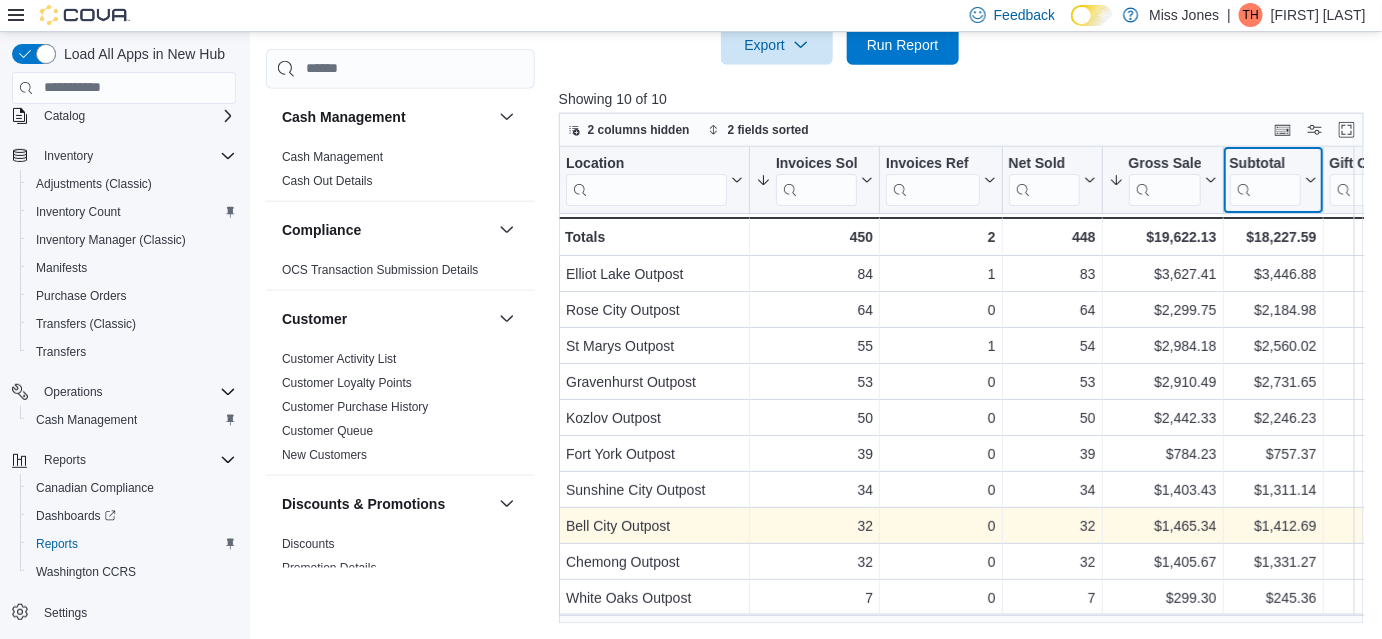 scroll, scrollTop: 0, scrollLeft: 0, axis: both 